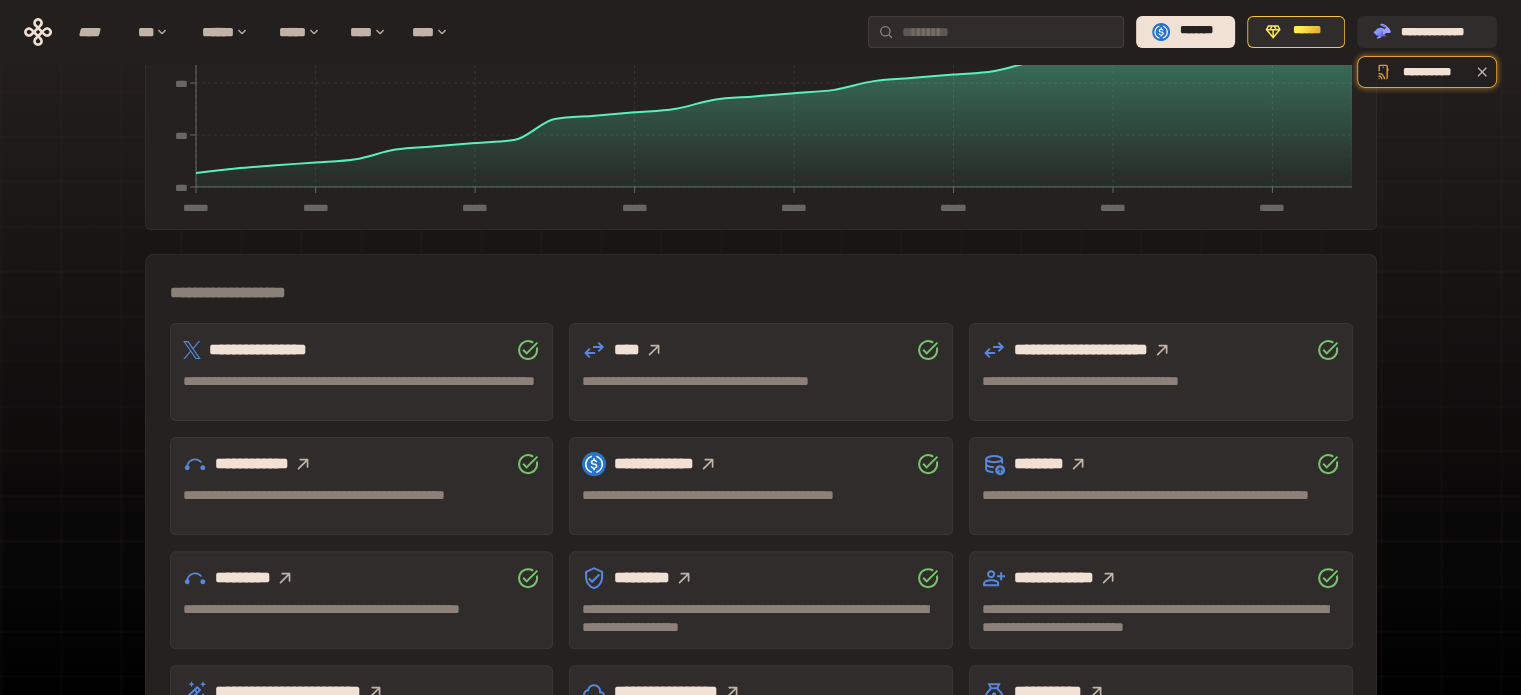 scroll, scrollTop: 589, scrollLeft: 0, axis: vertical 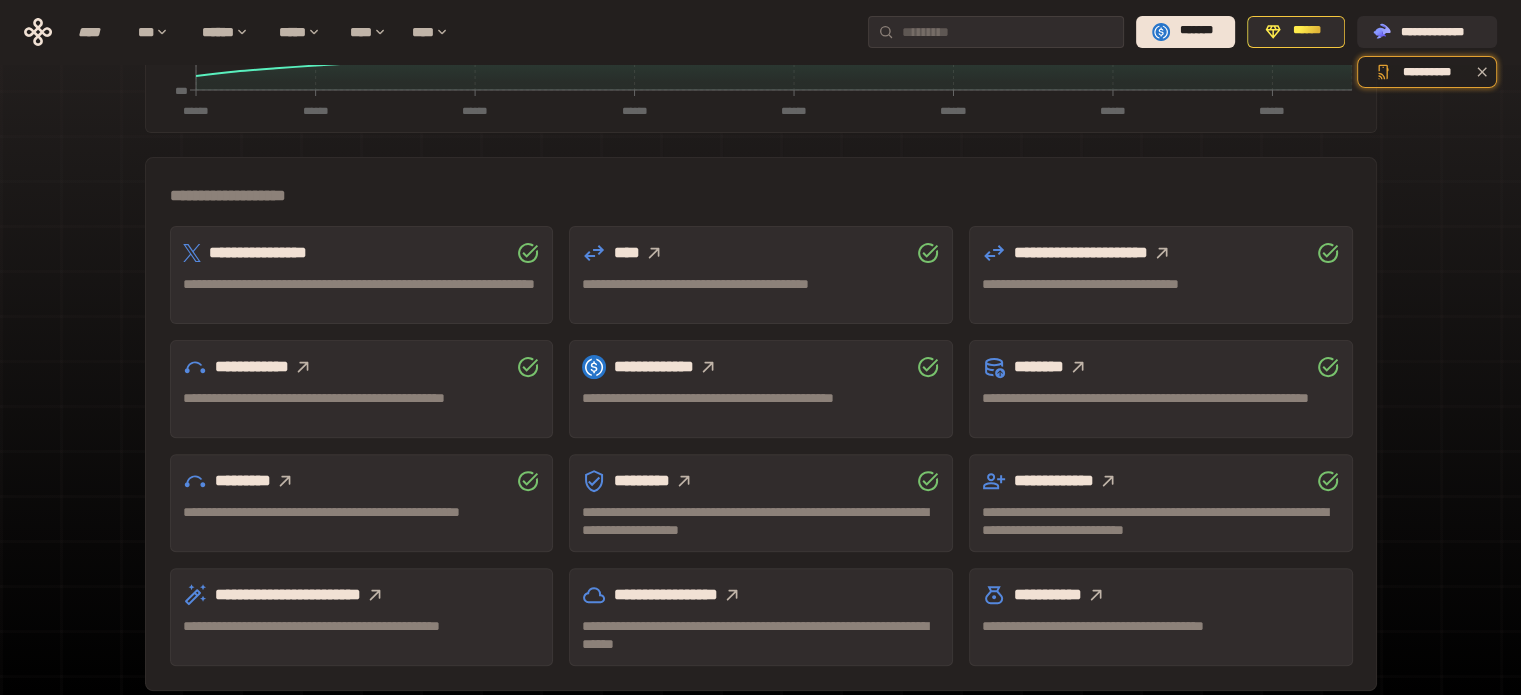 click 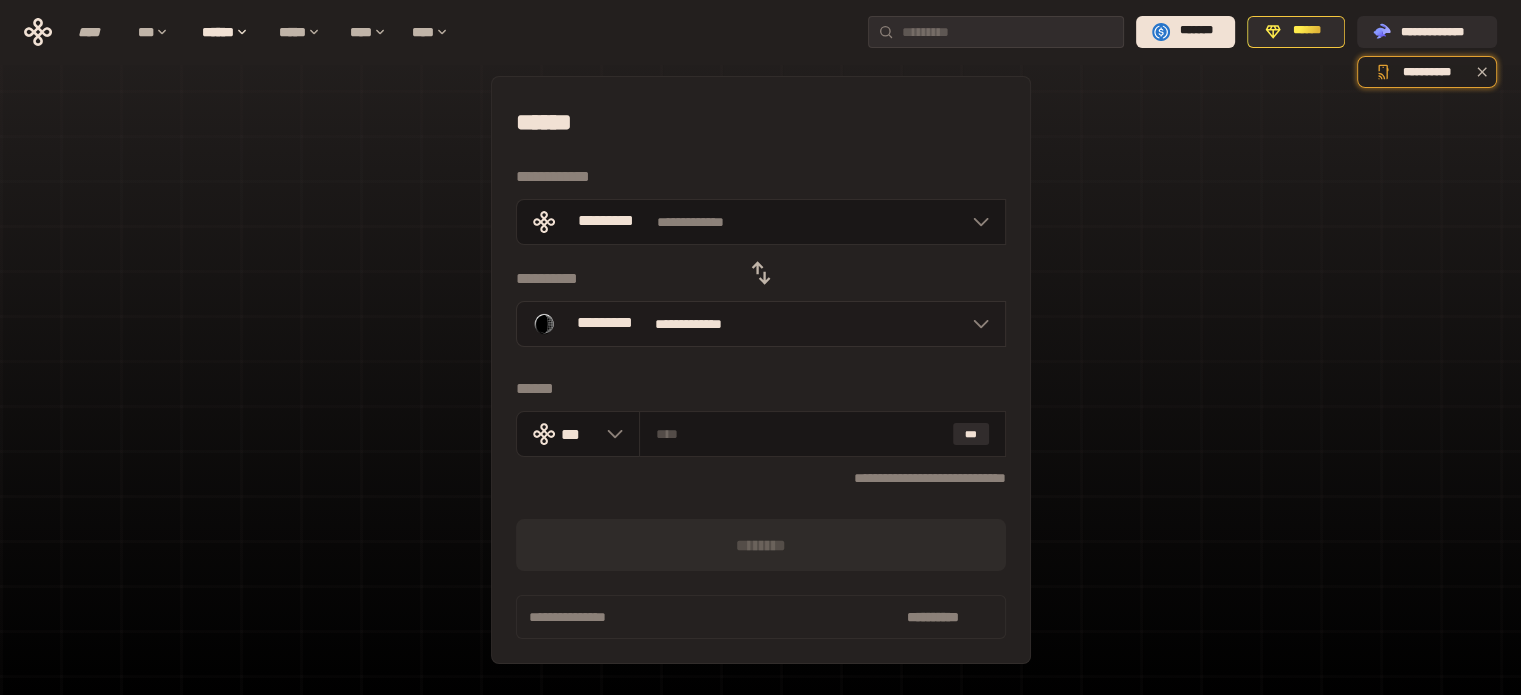 scroll, scrollTop: 11, scrollLeft: 0, axis: vertical 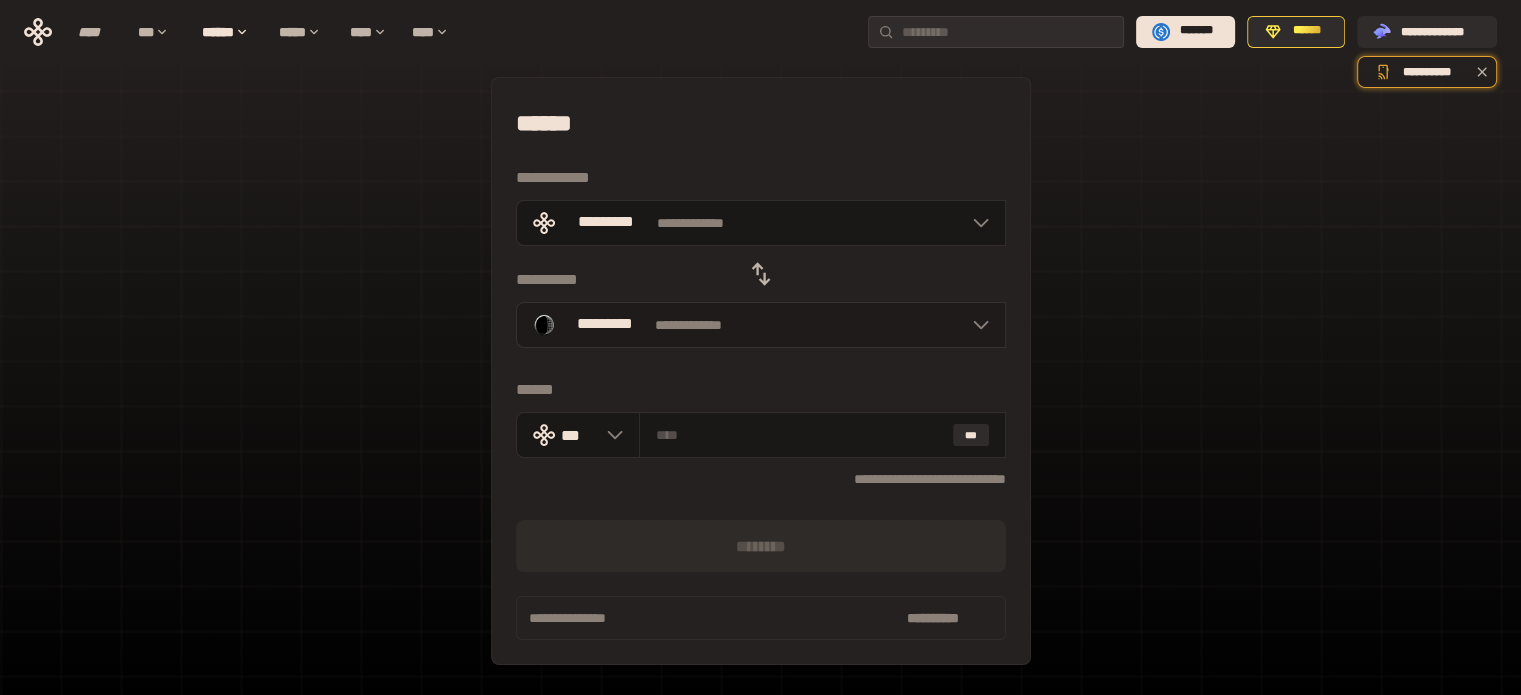 click on "**********" at bounding box center [761, 325] 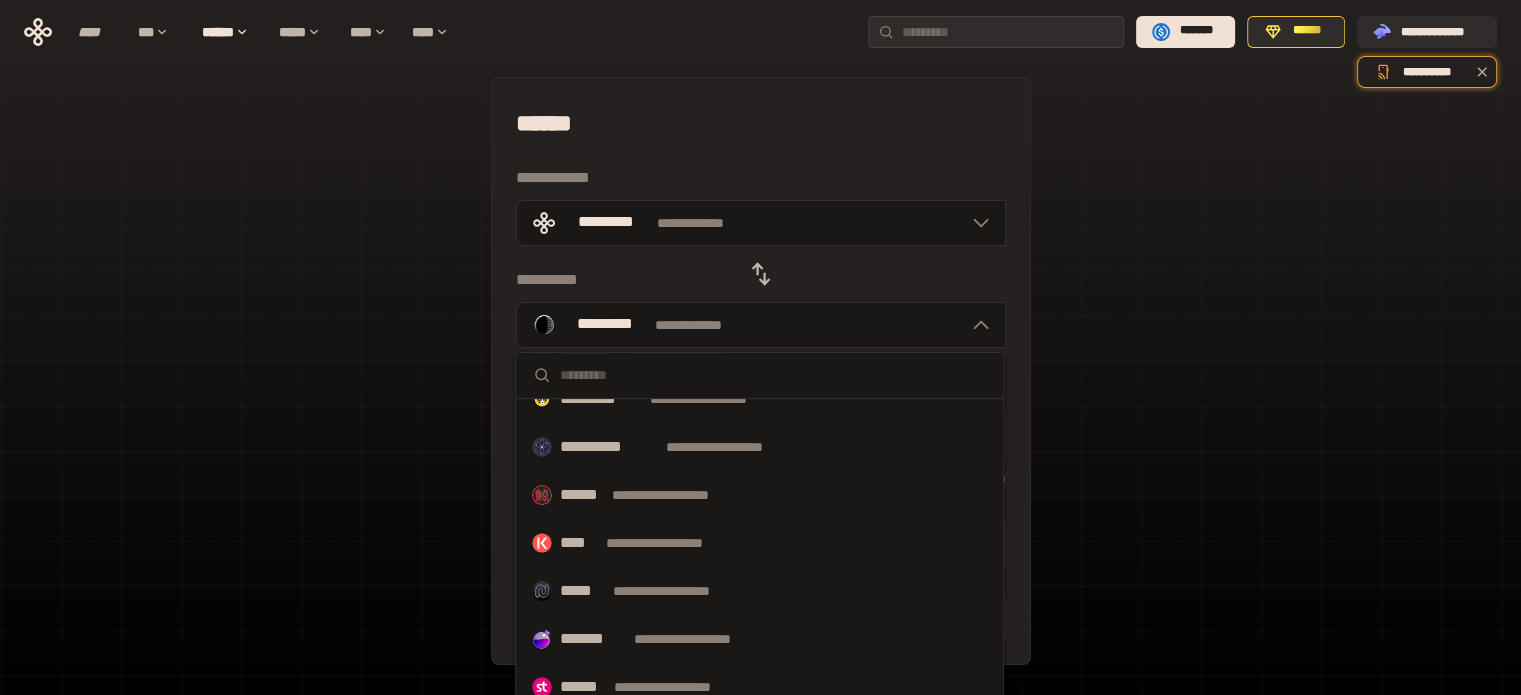 scroll, scrollTop: 612, scrollLeft: 0, axis: vertical 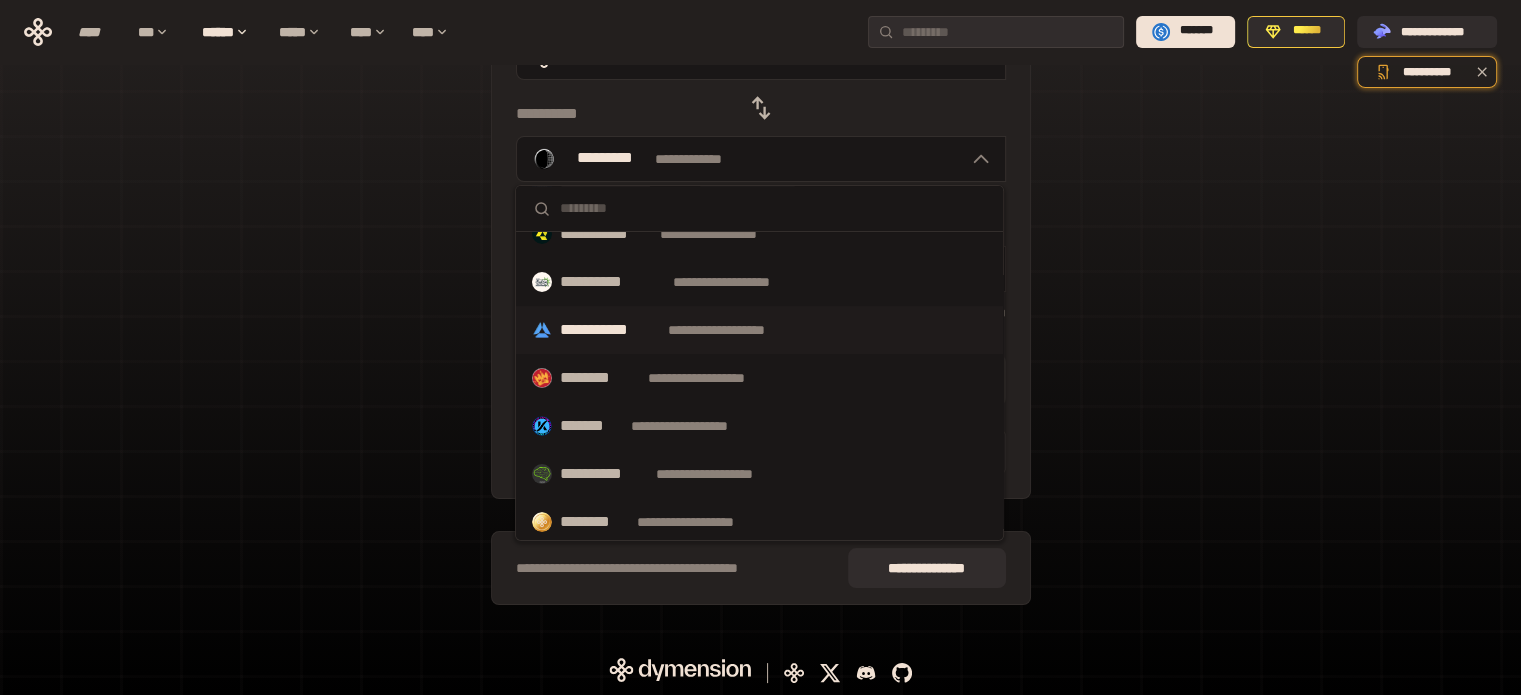 click on "**********" at bounding box center [759, 330] 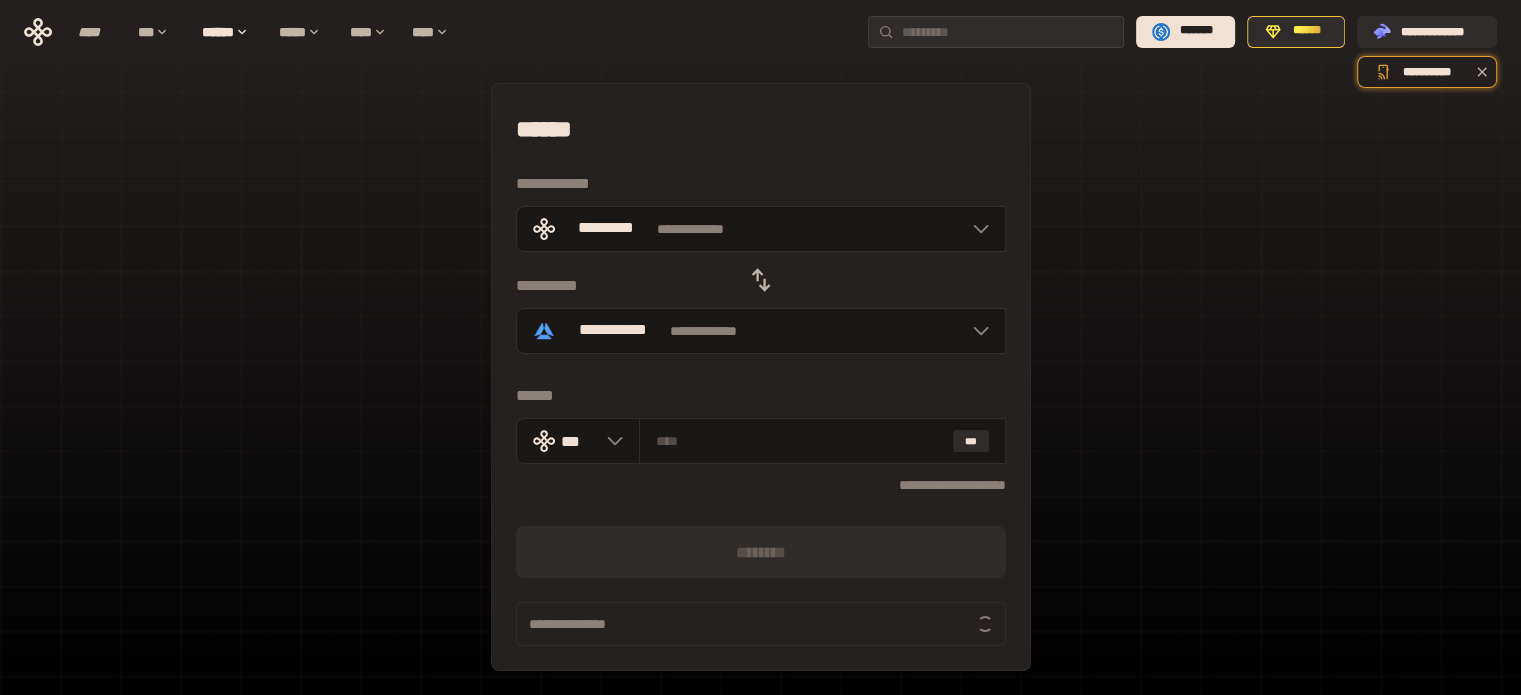 scroll, scrollTop: 0, scrollLeft: 0, axis: both 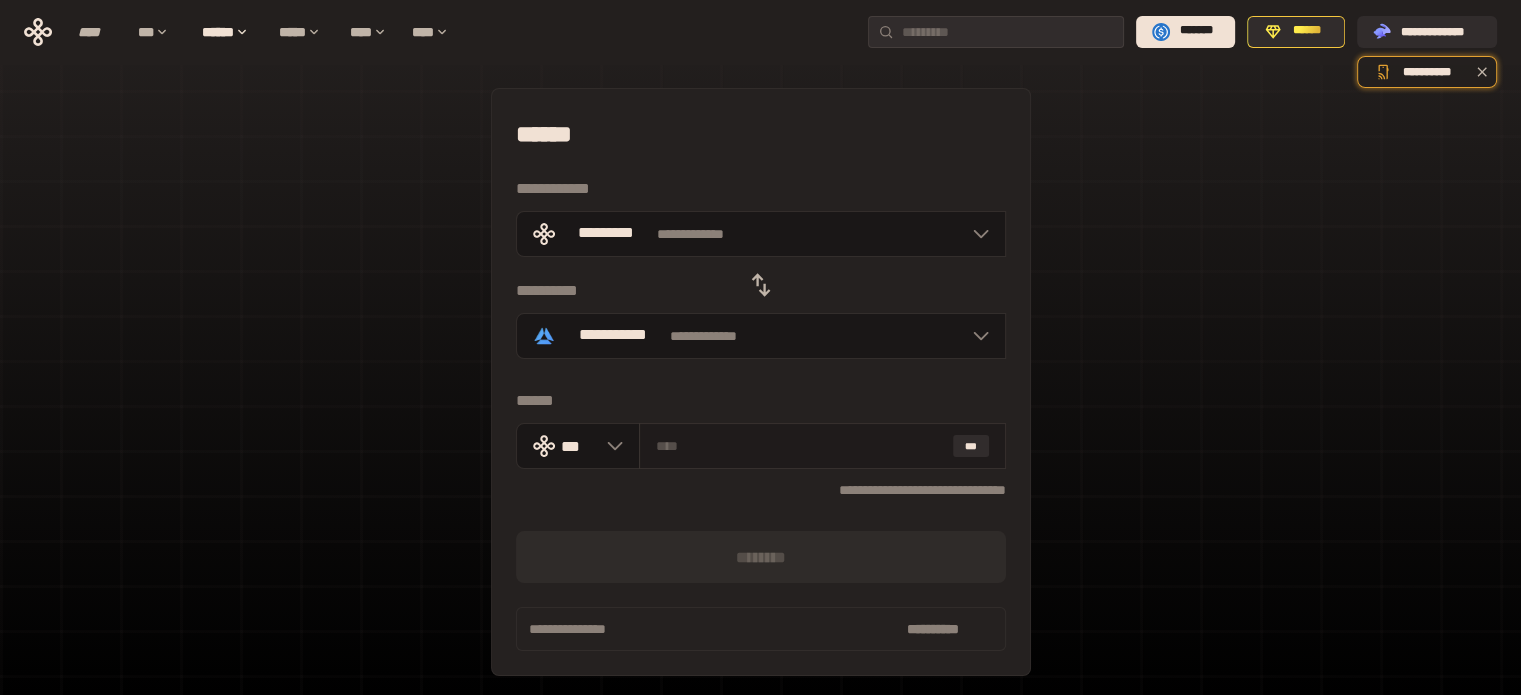 click on "***" at bounding box center [822, 446] 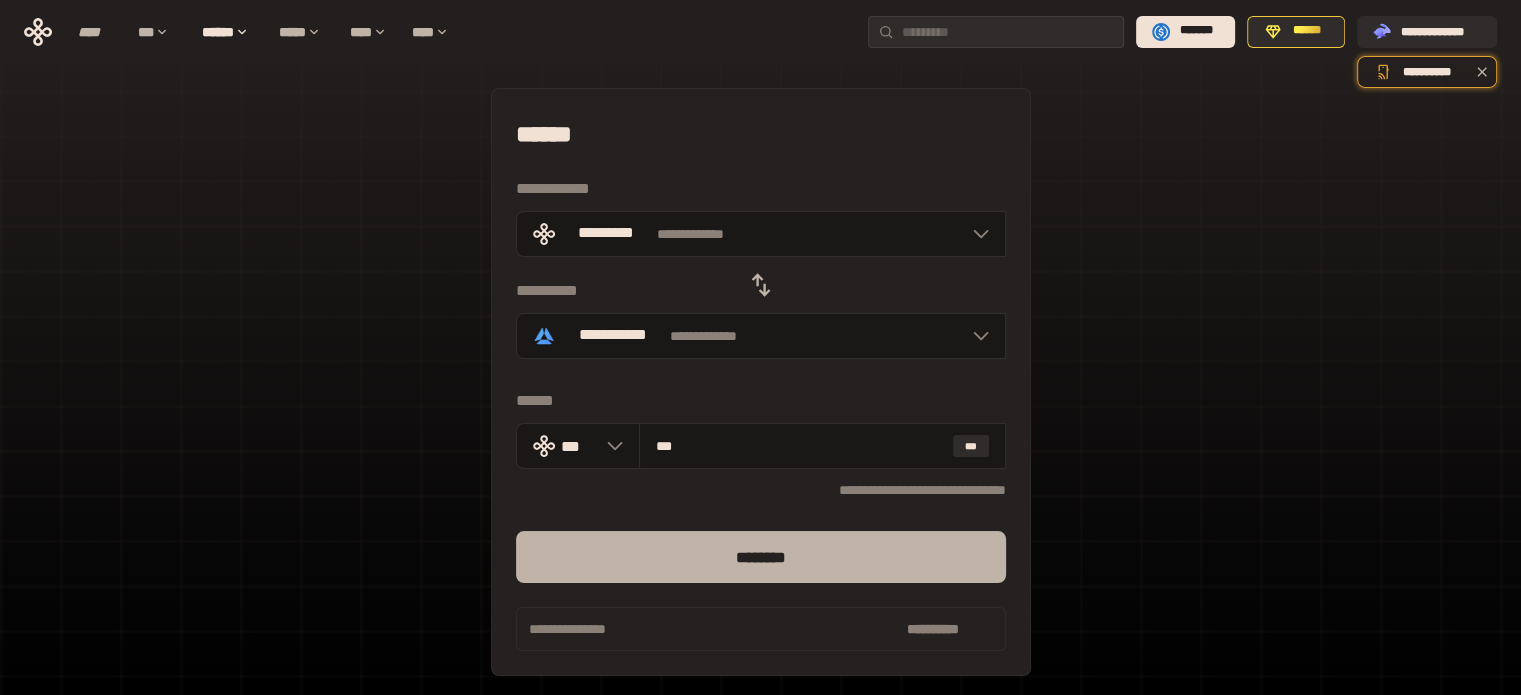 type on "***" 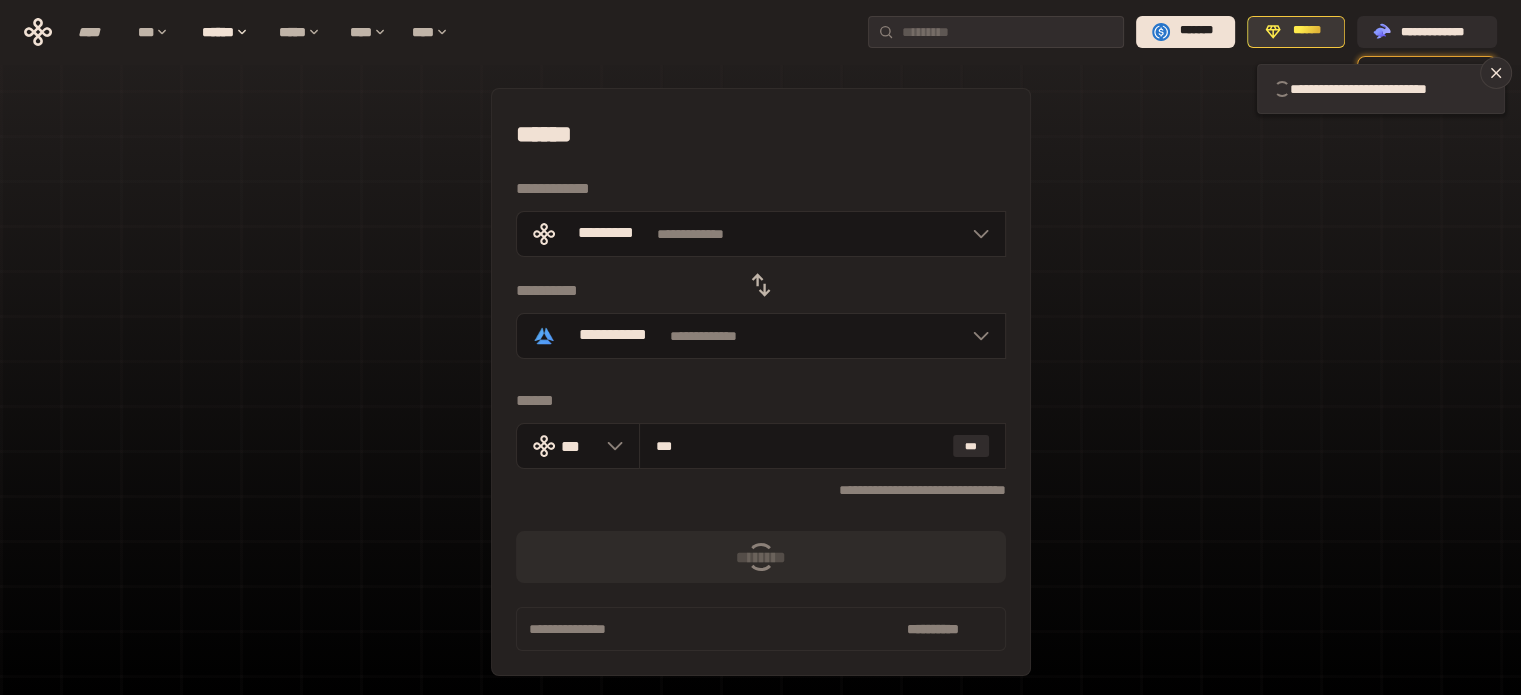 type 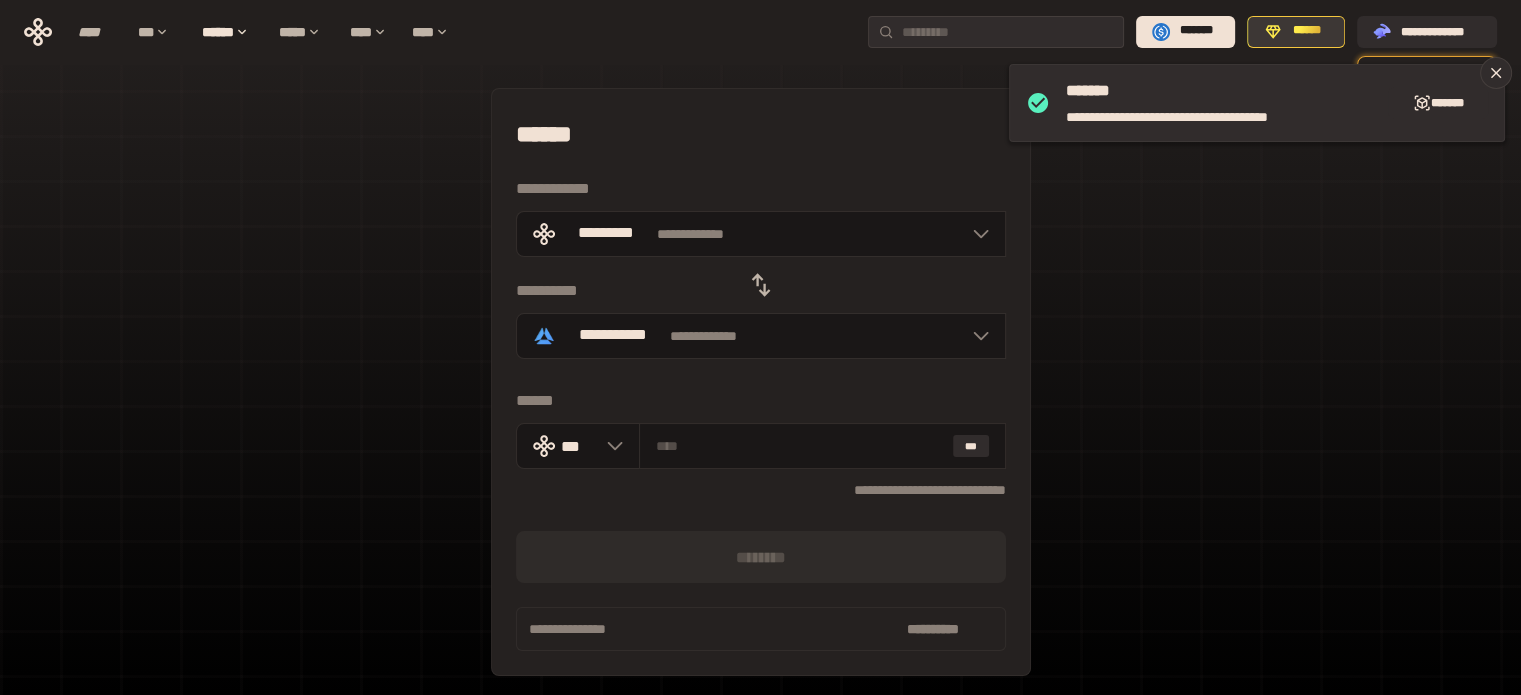 click on "******" at bounding box center (1307, 31) 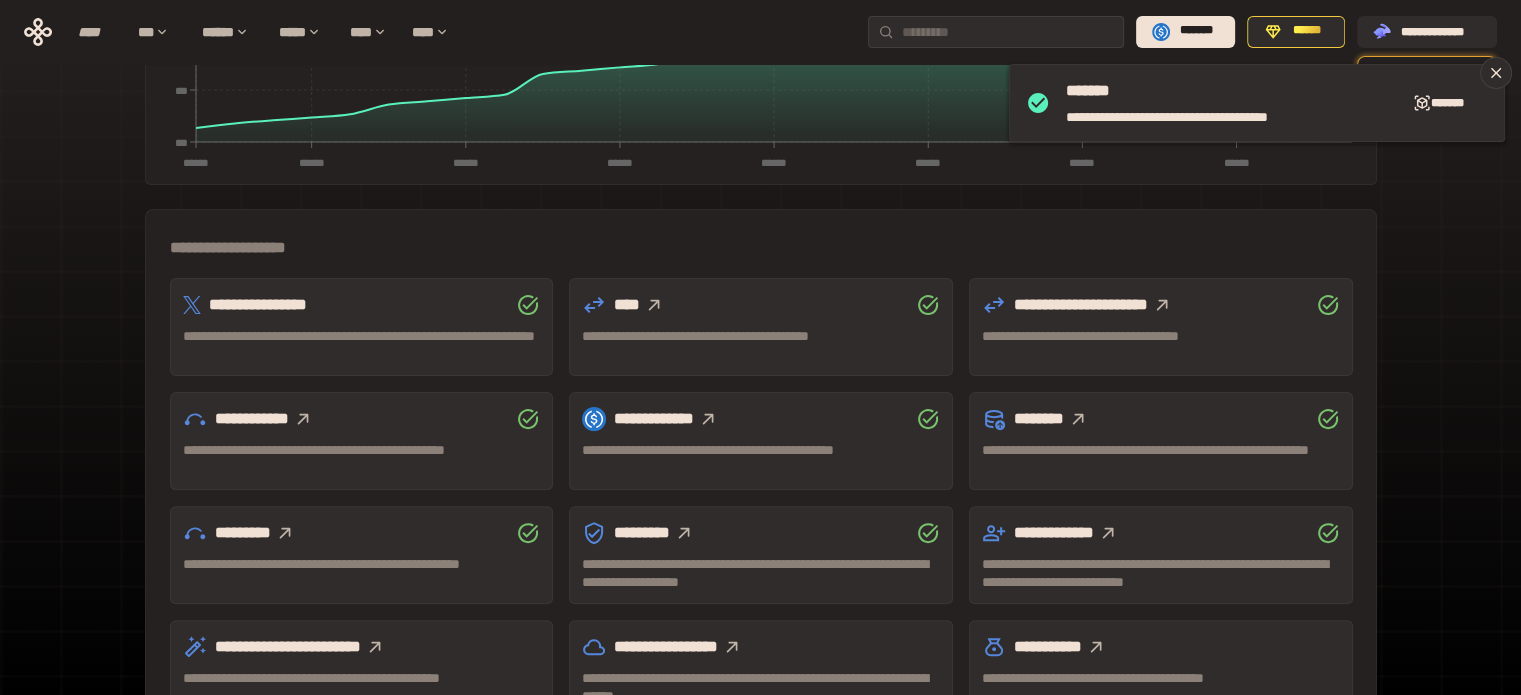 scroll, scrollTop: 589, scrollLeft: 0, axis: vertical 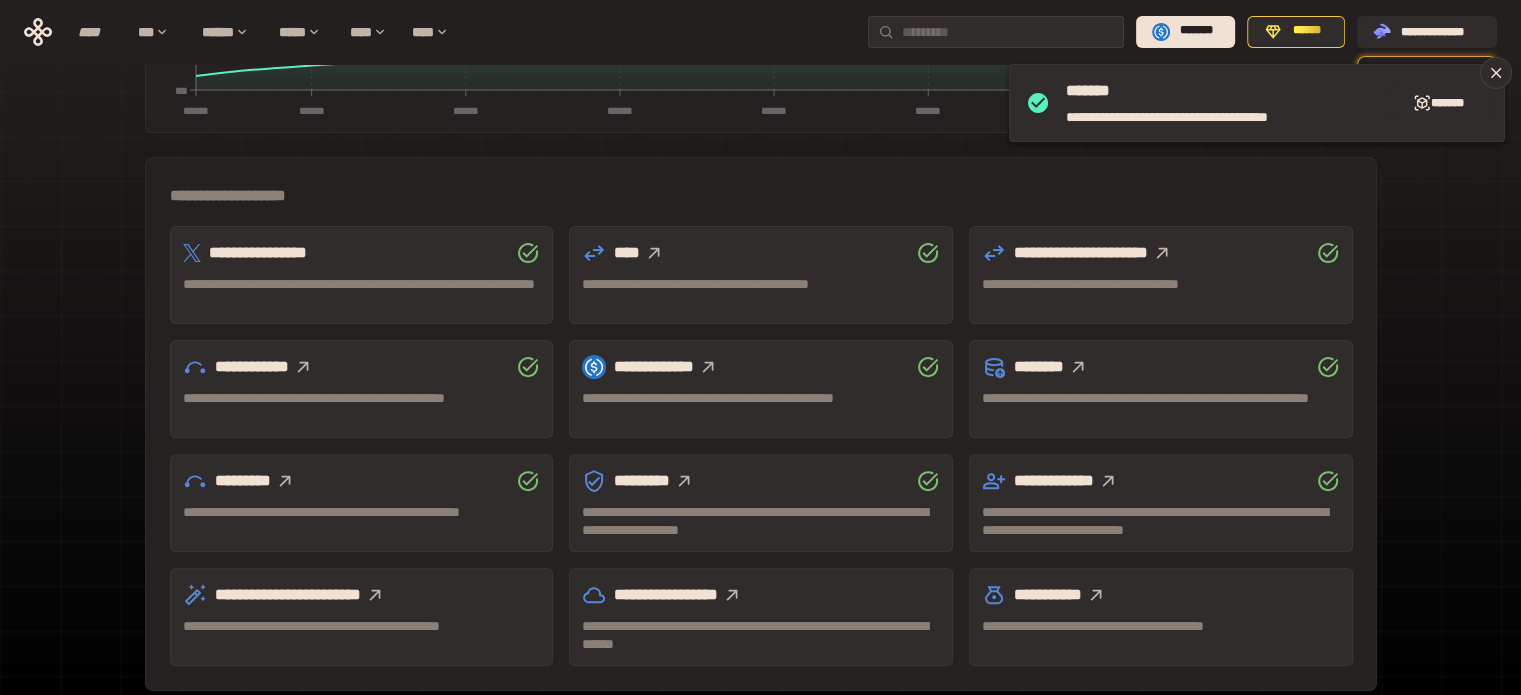 click 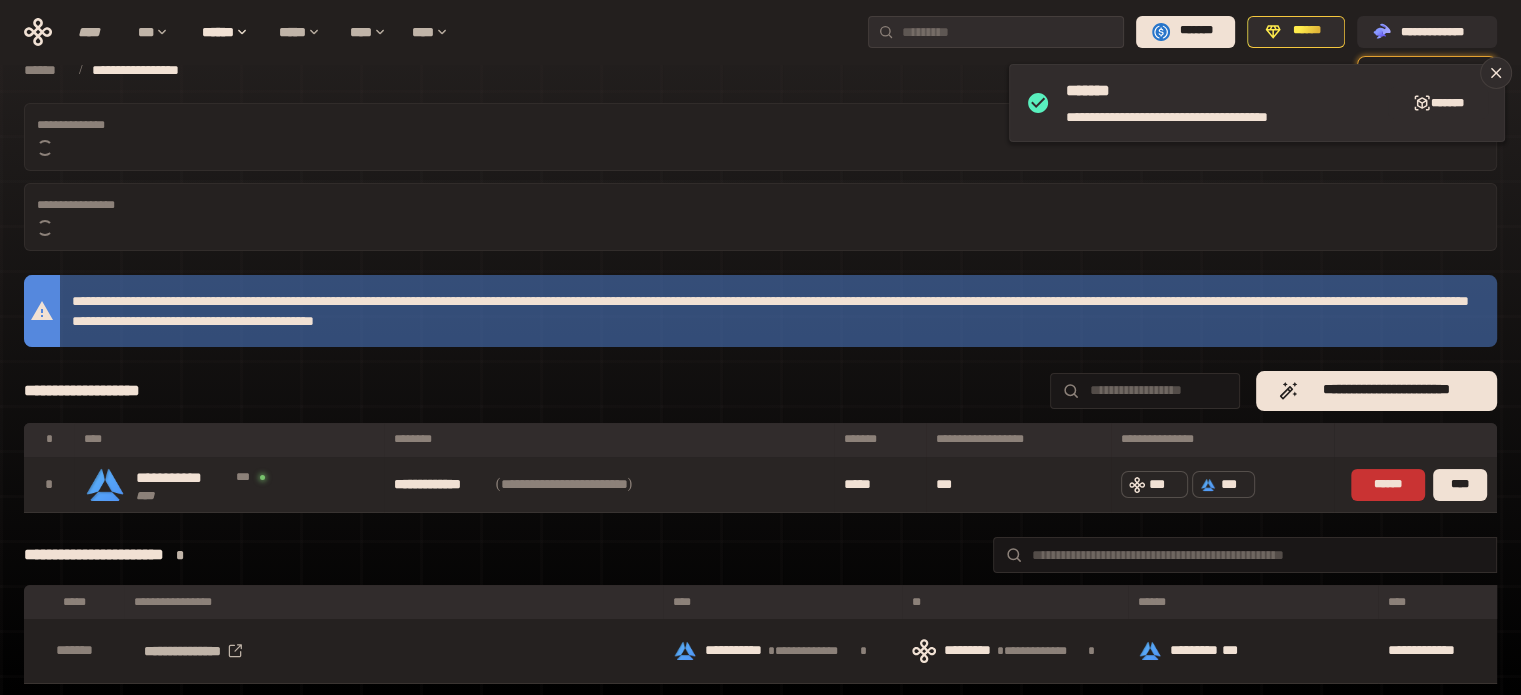 scroll, scrollTop: 43, scrollLeft: 0, axis: vertical 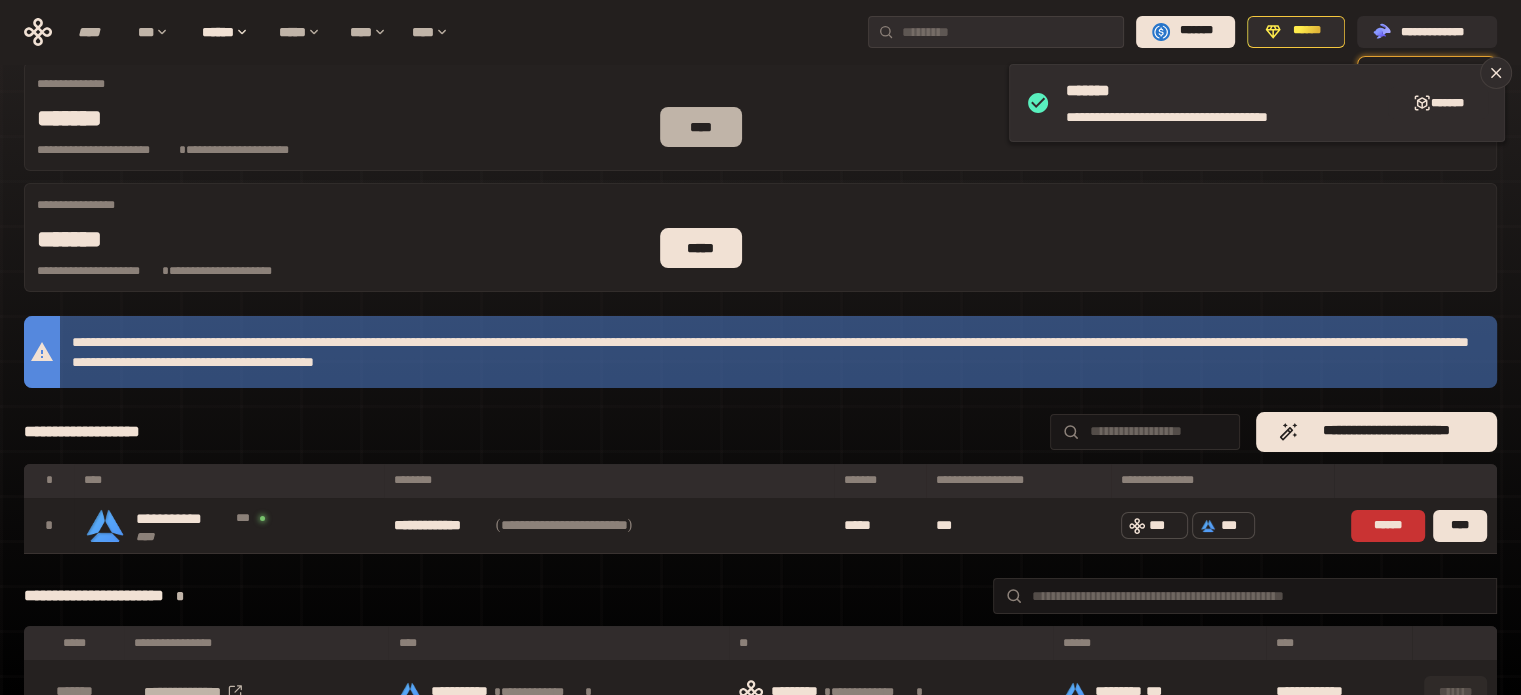 click on "****" at bounding box center (701, 127) 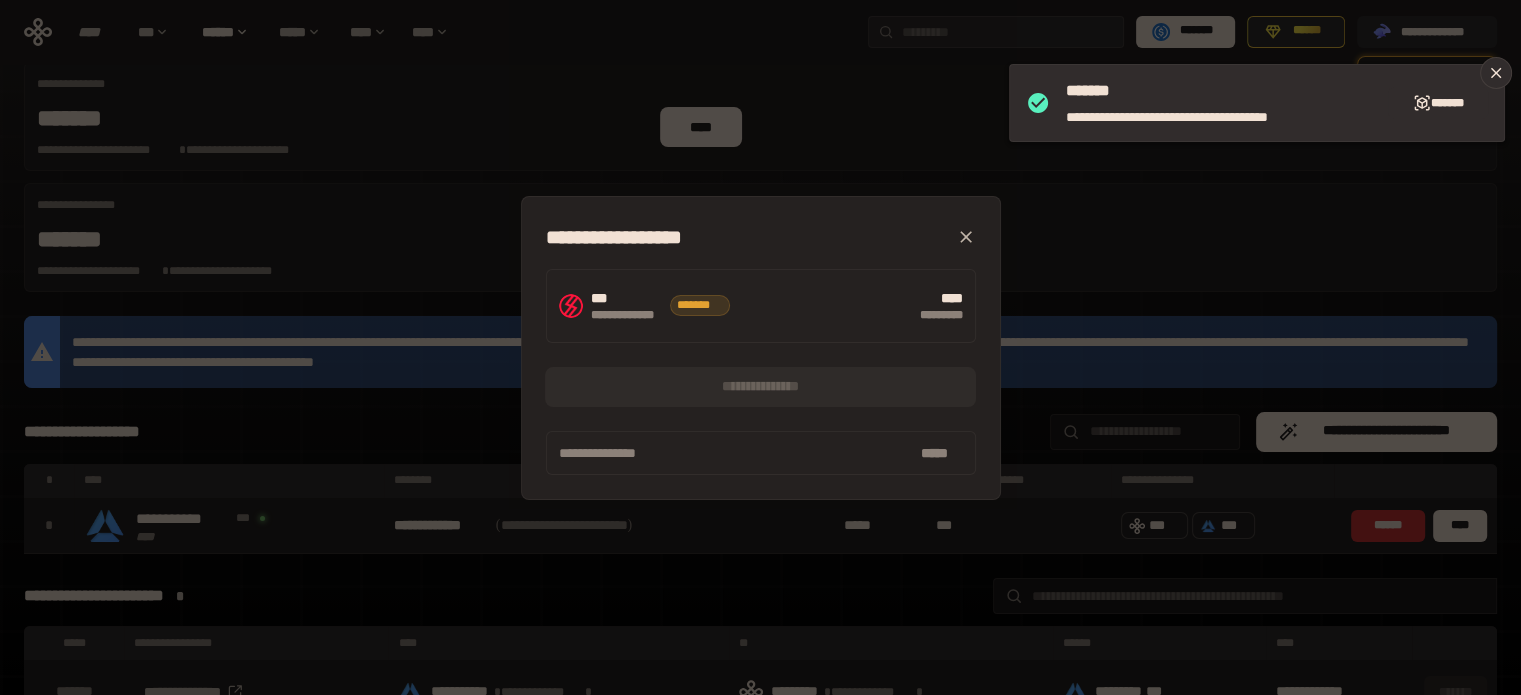 click on "**********" at bounding box center (760, 347) 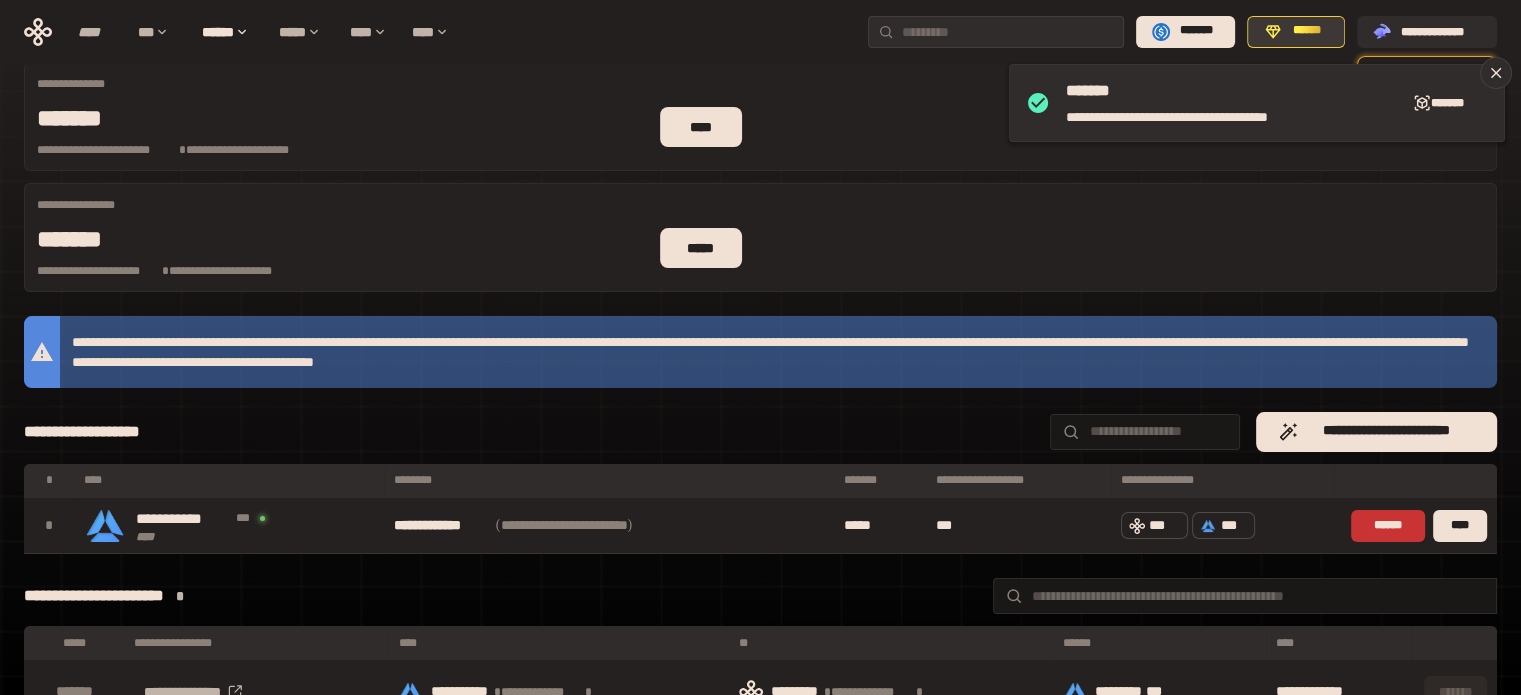click on "******" at bounding box center [1307, 31] 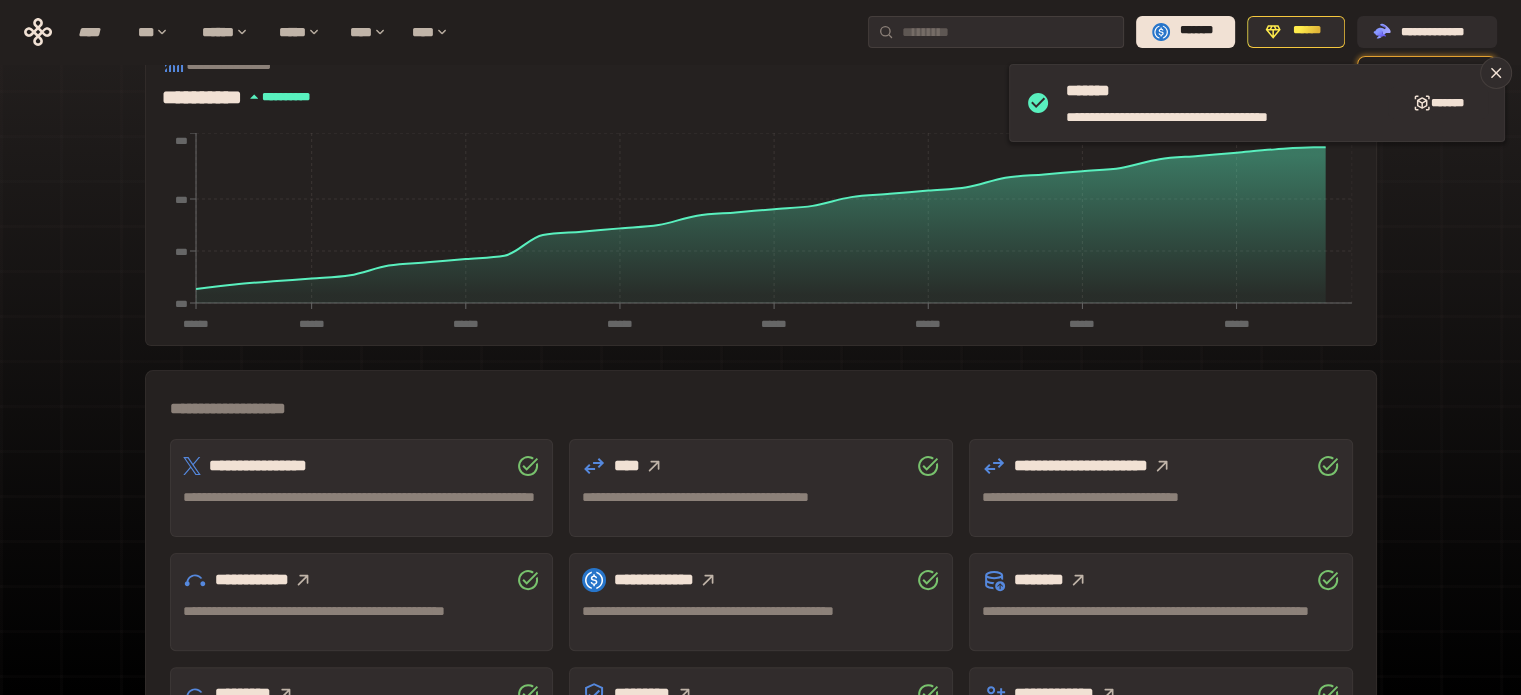 scroll, scrollTop: 543, scrollLeft: 0, axis: vertical 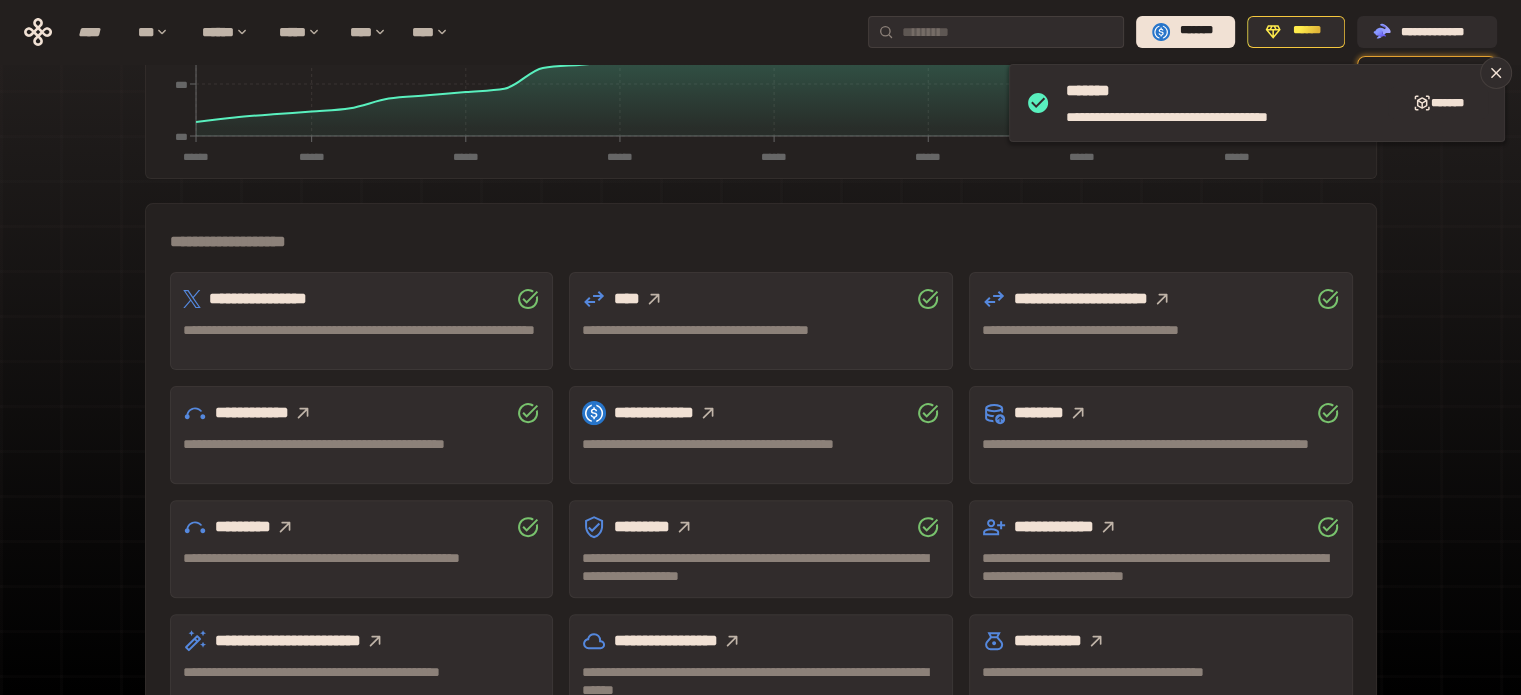 click 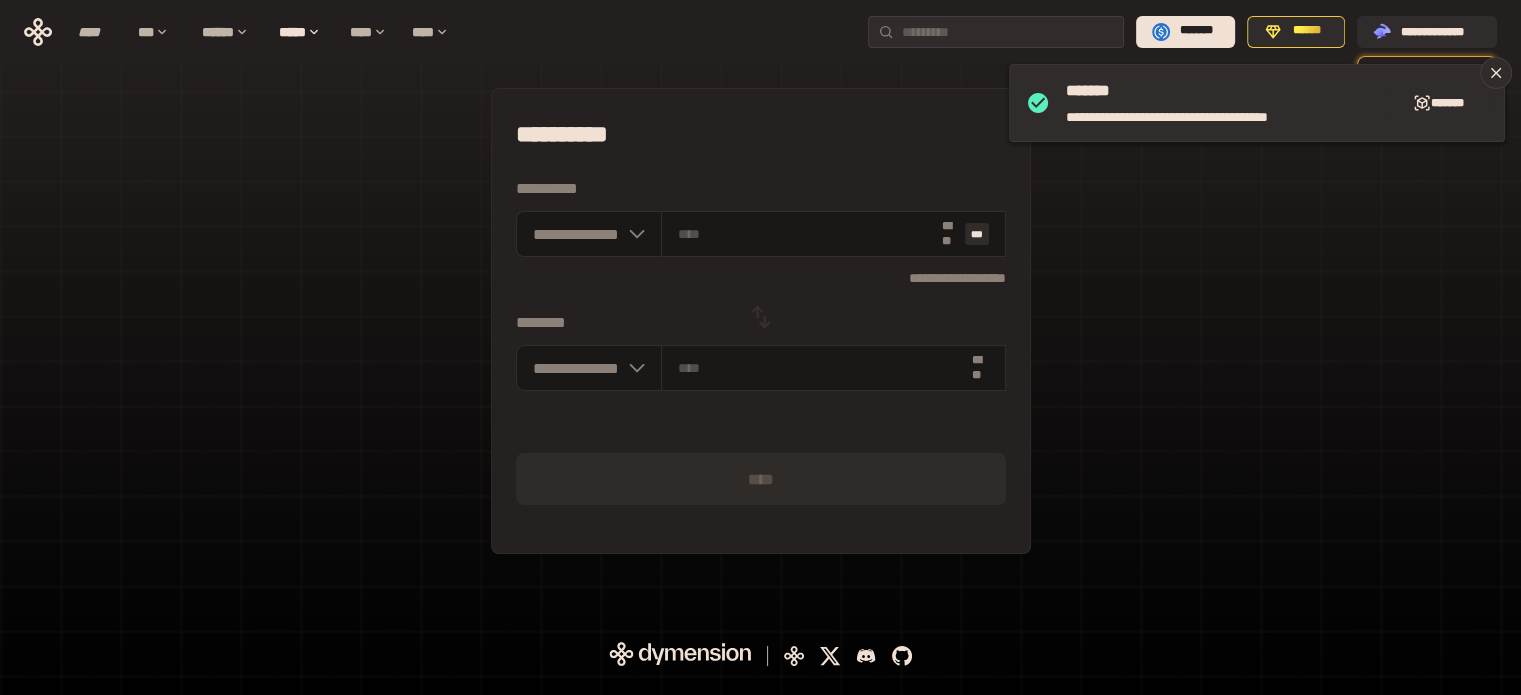 scroll, scrollTop: 0, scrollLeft: 0, axis: both 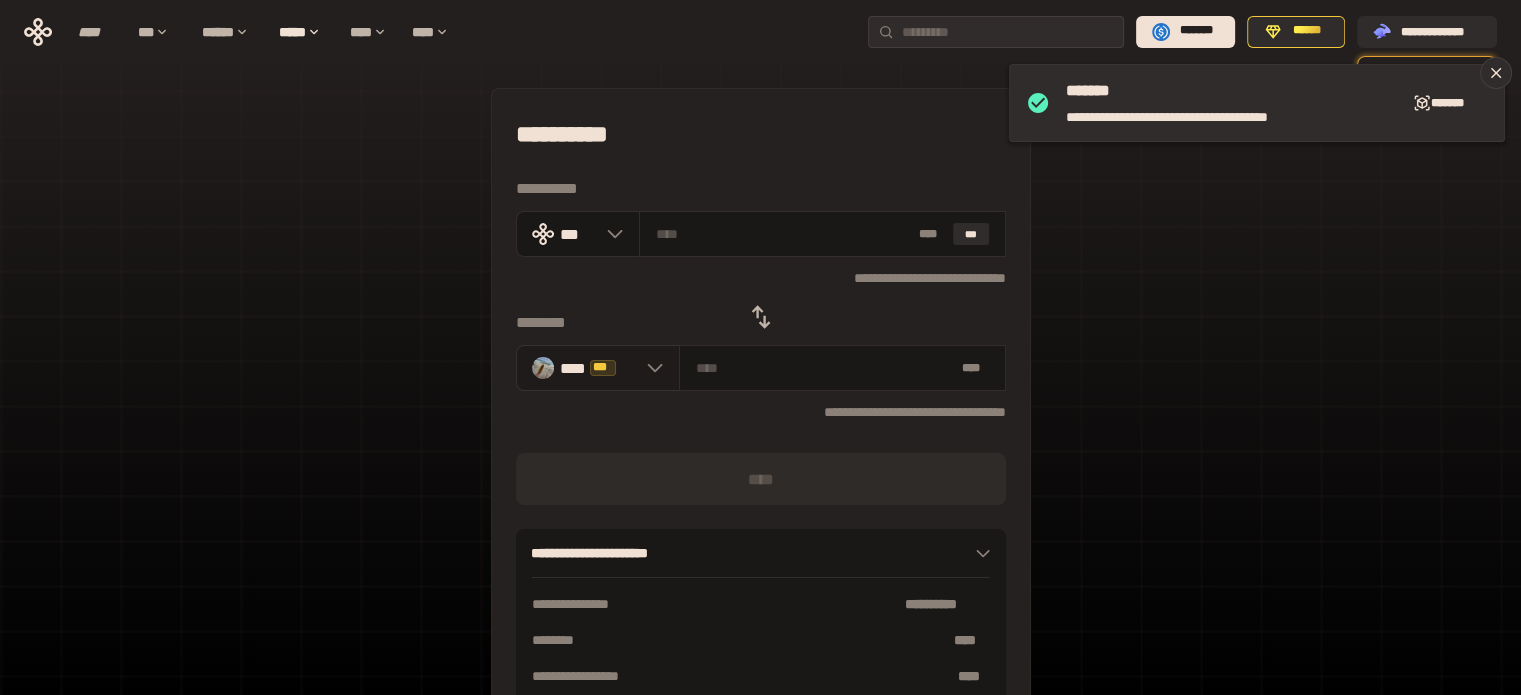 click on "****   ***" at bounding box center [598, 367] 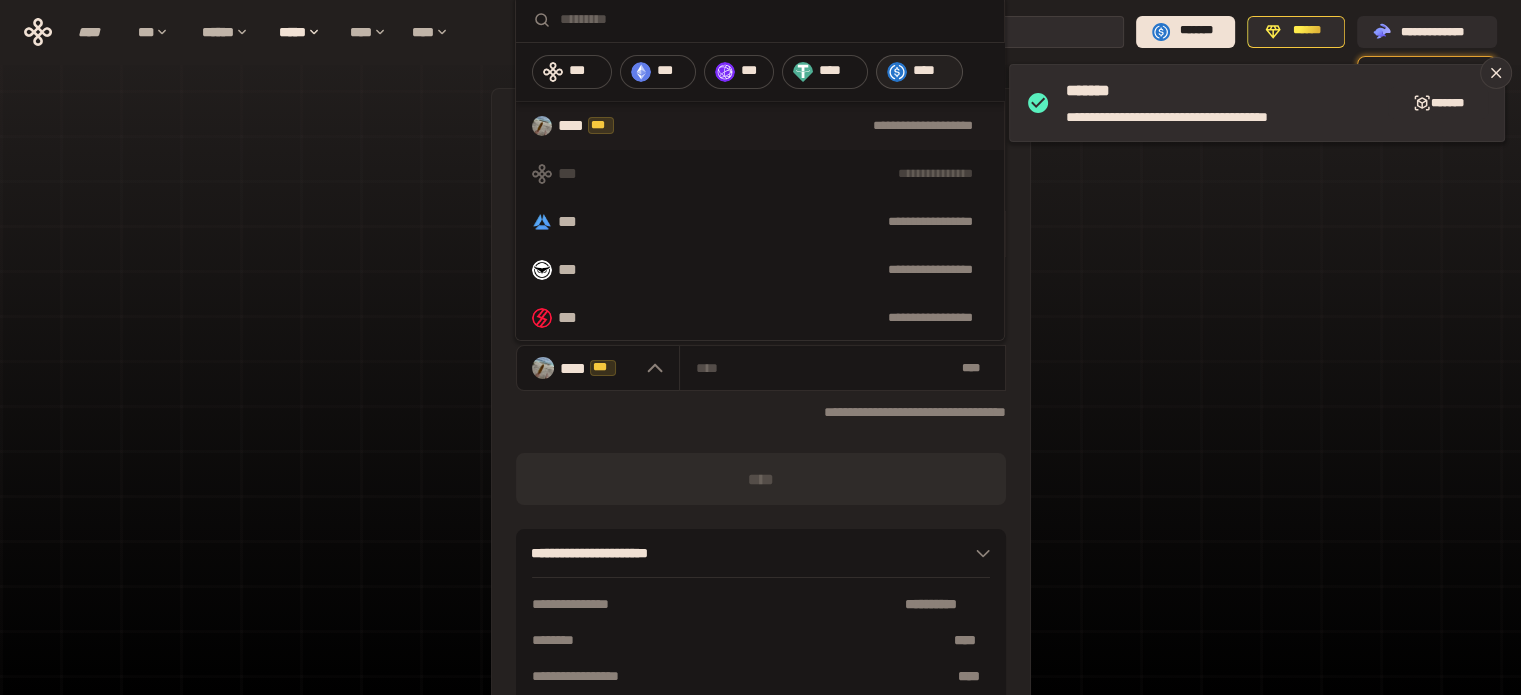 click on "****" at bounding box center (933, 71) 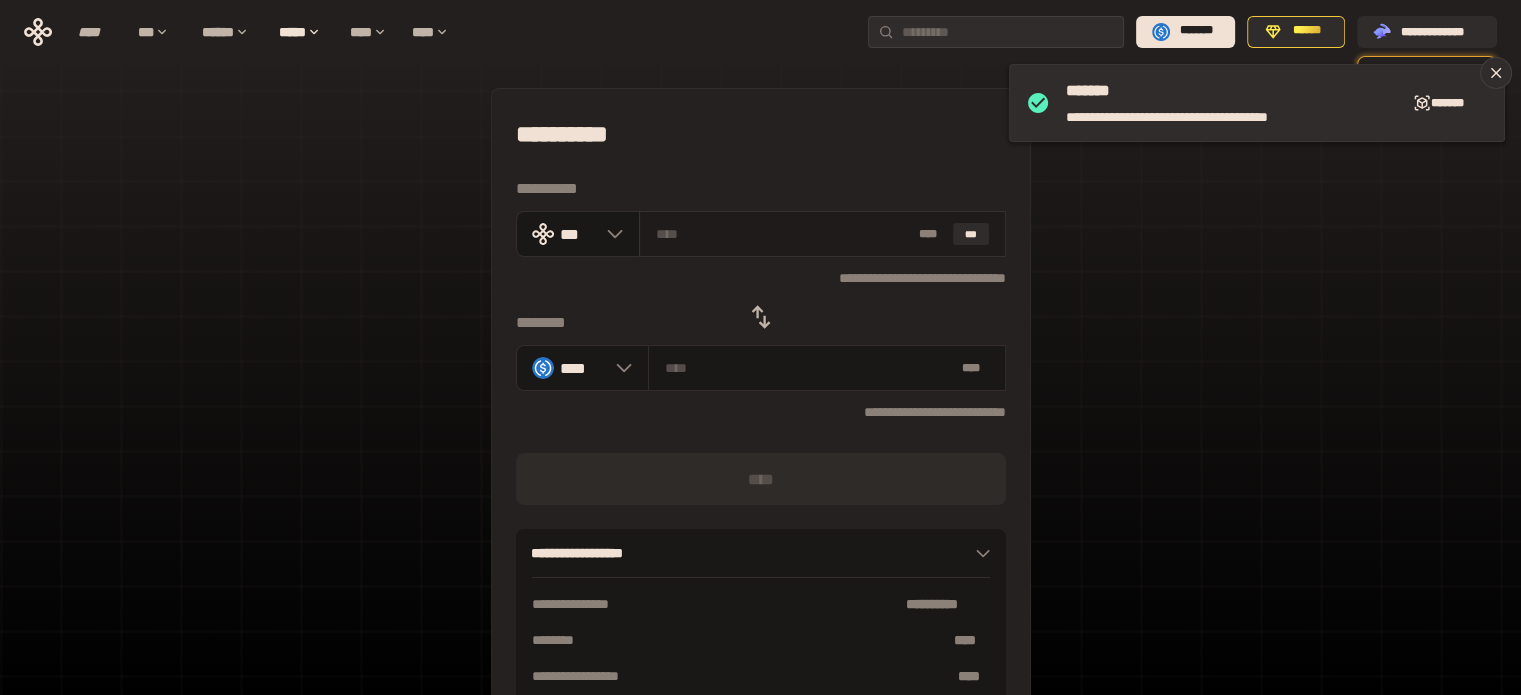 click at bounding box center (783, 234) 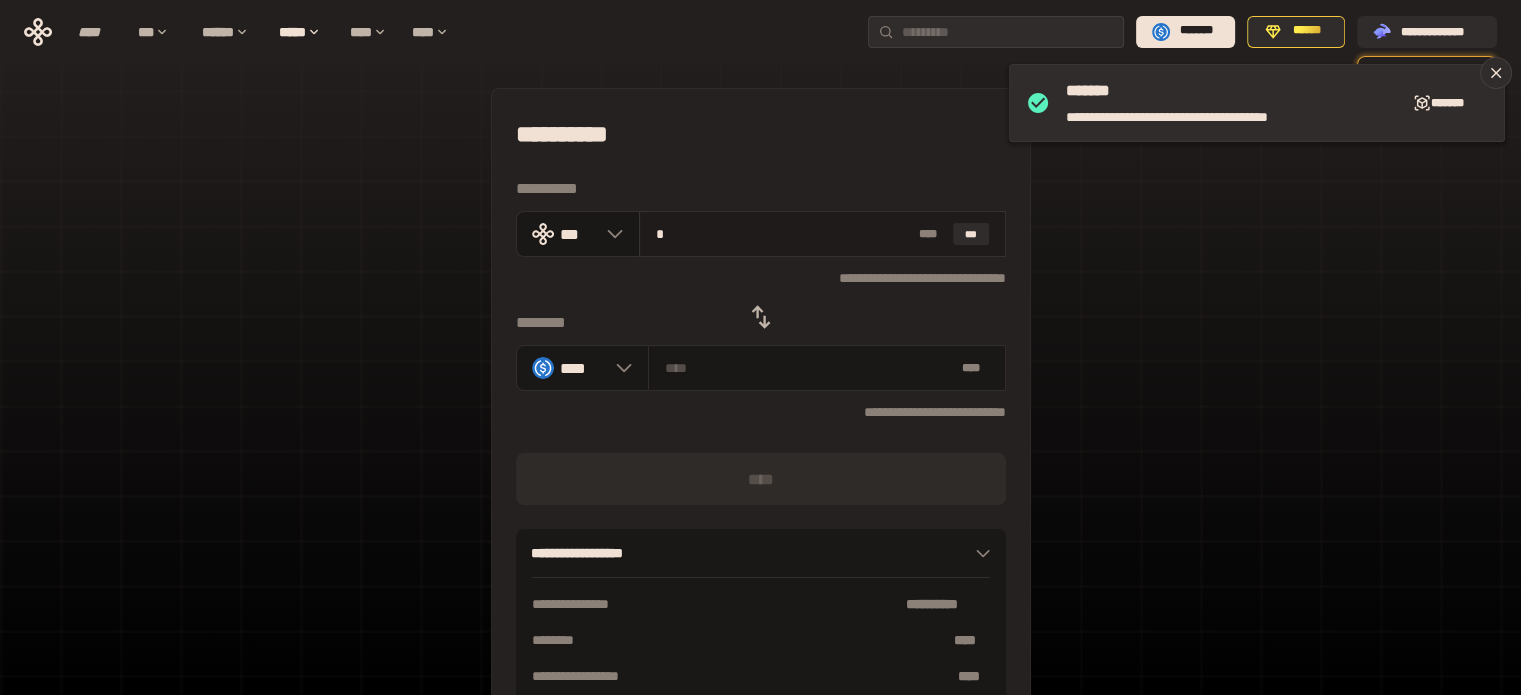 type on "********" 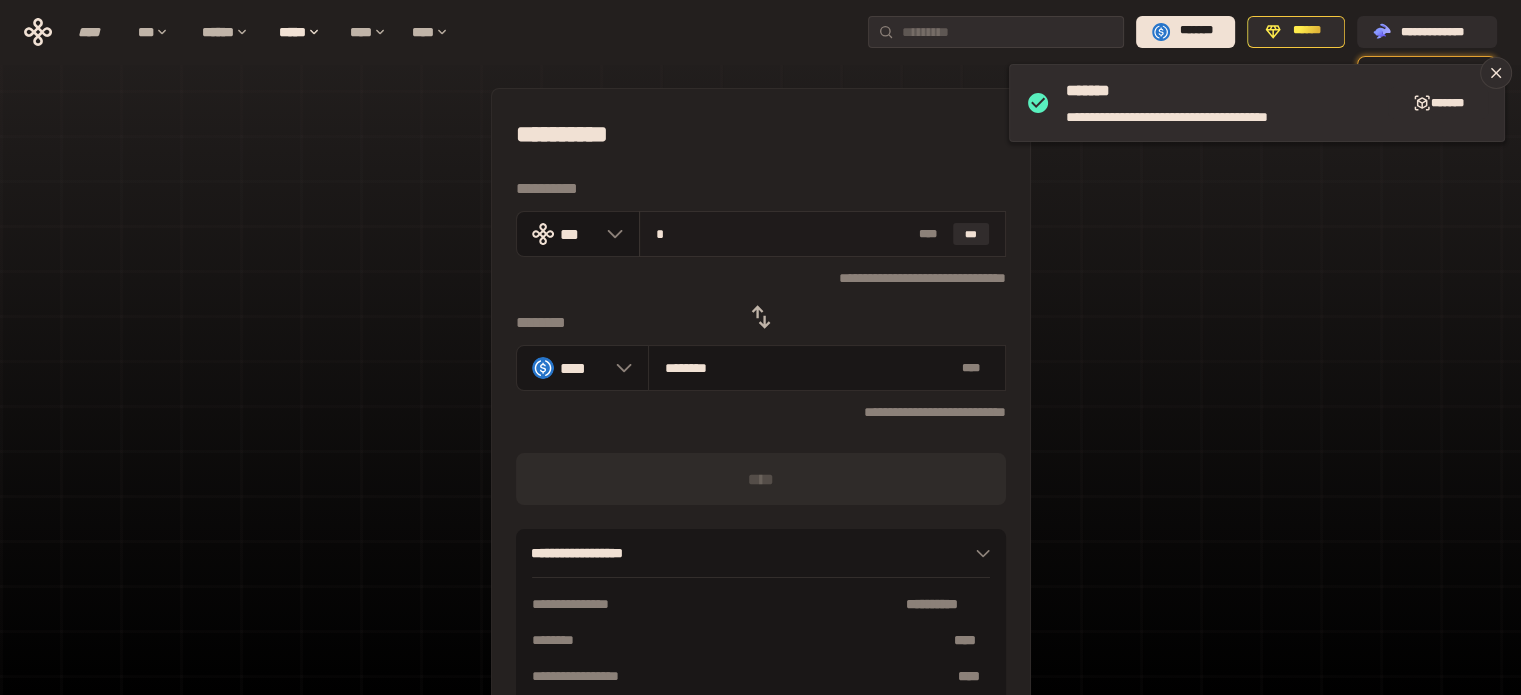type on "**" 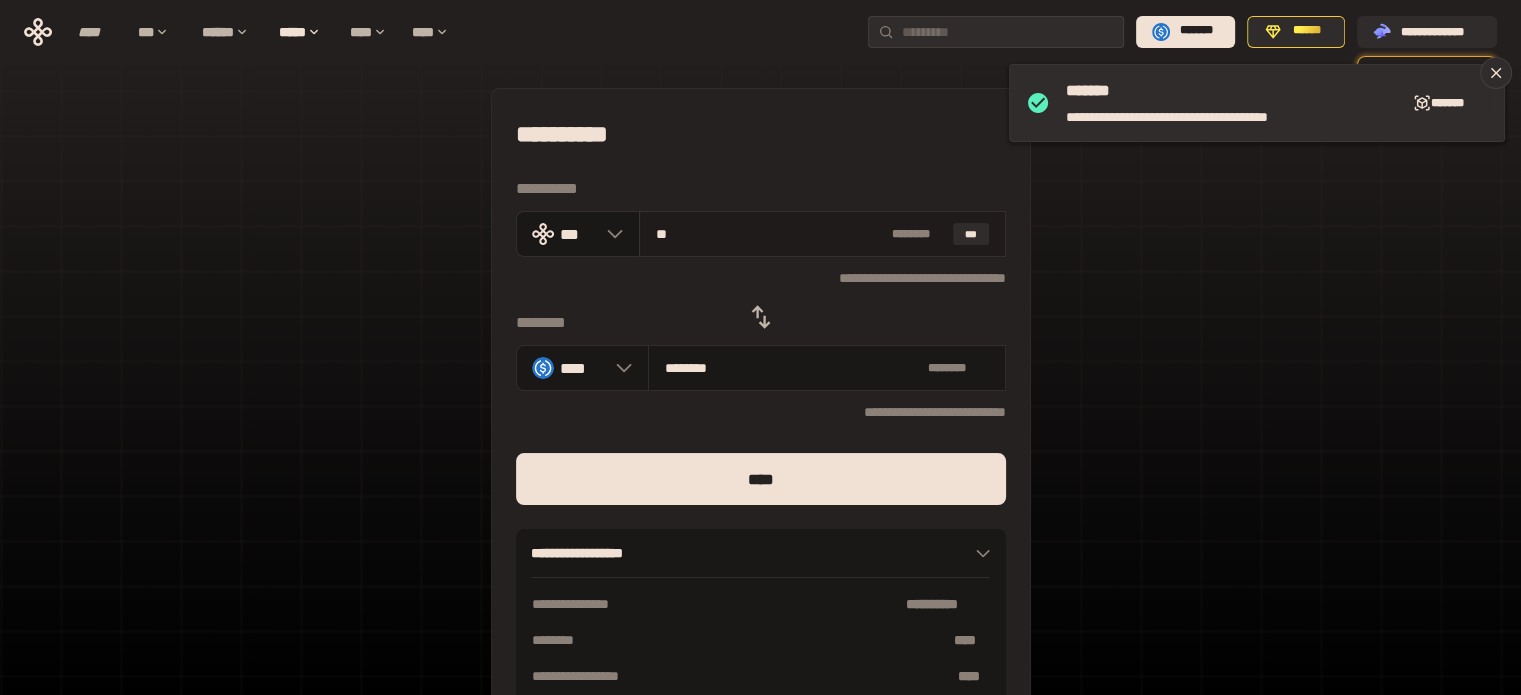 type on "********" 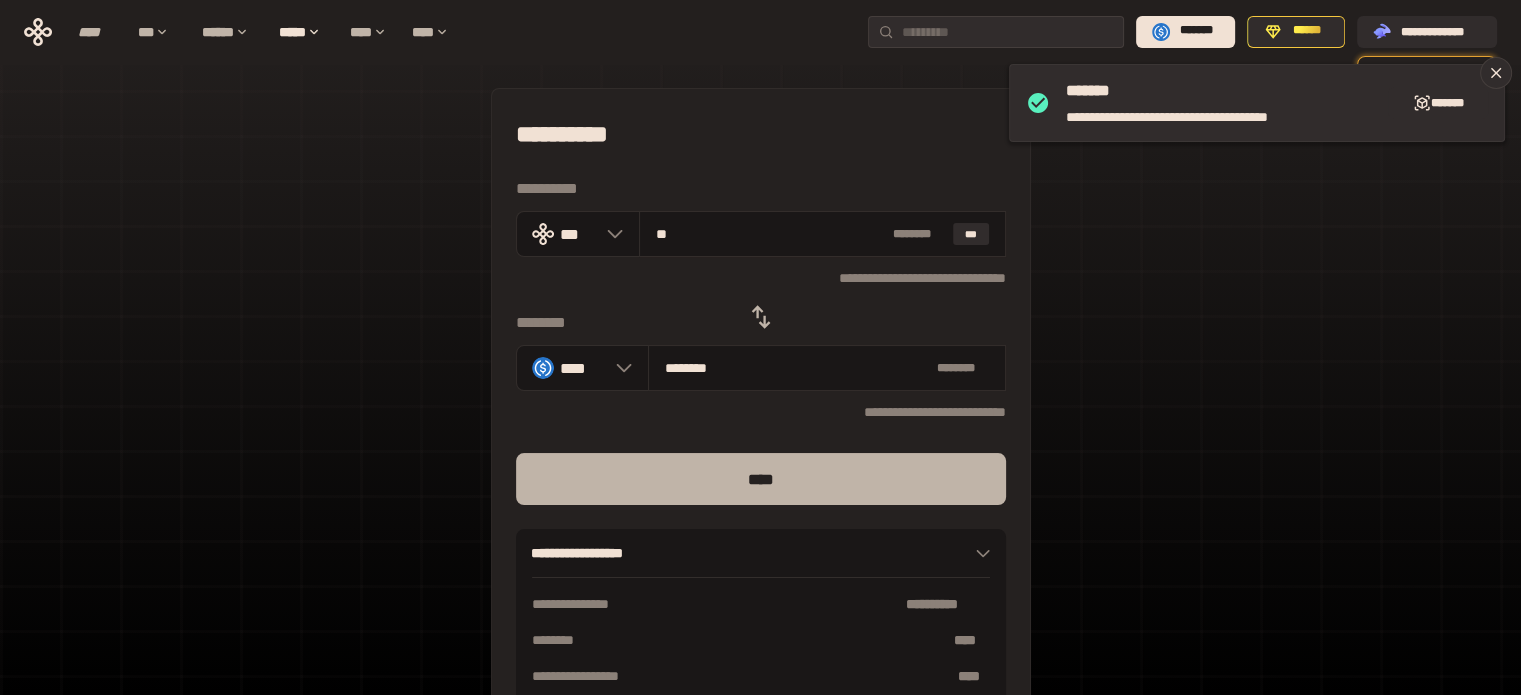 type on "**" 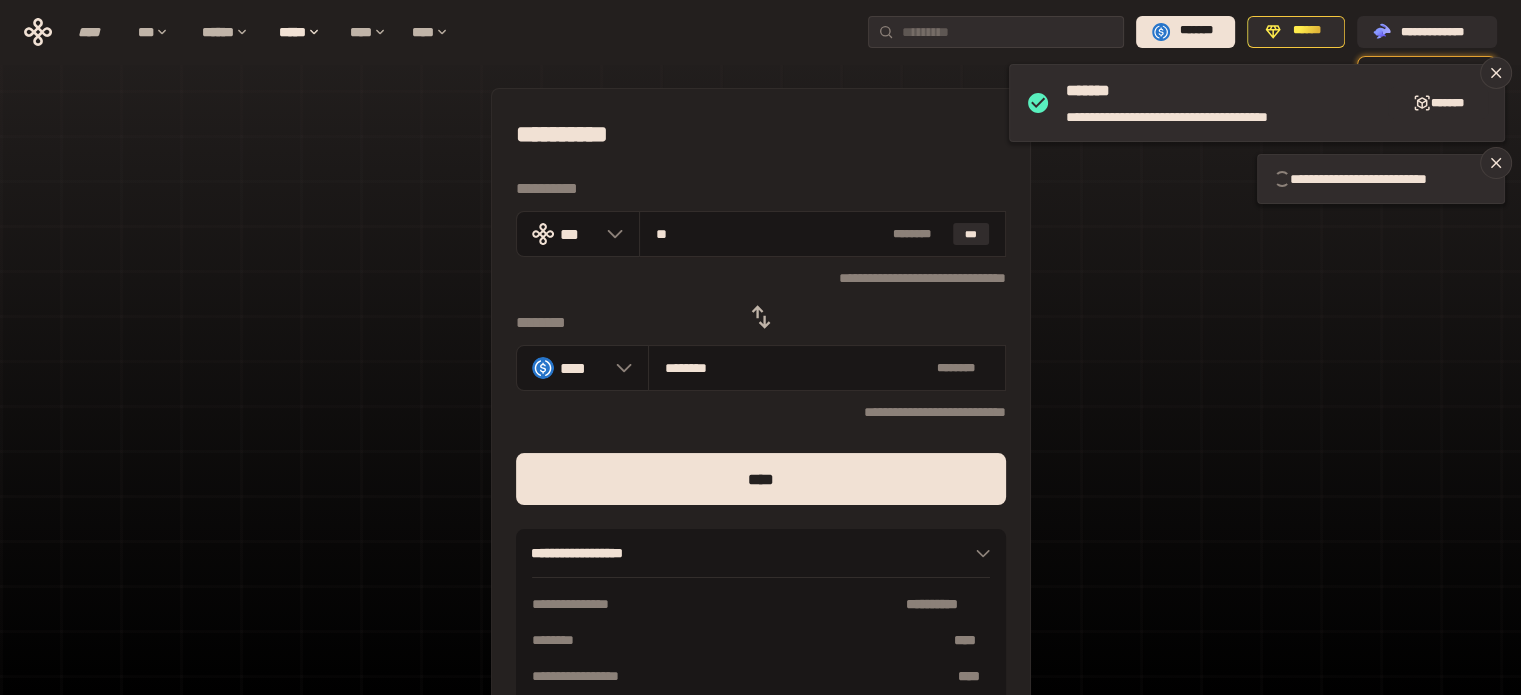 type 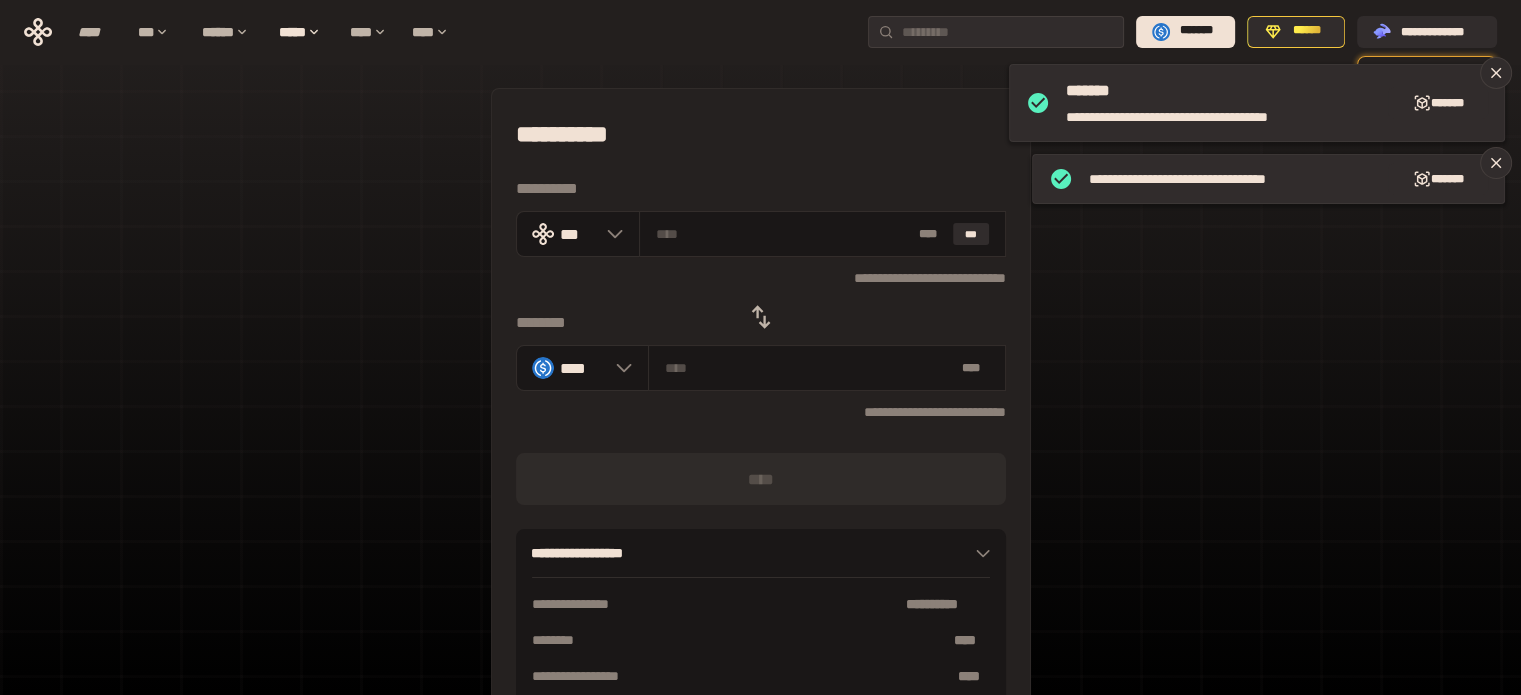 click 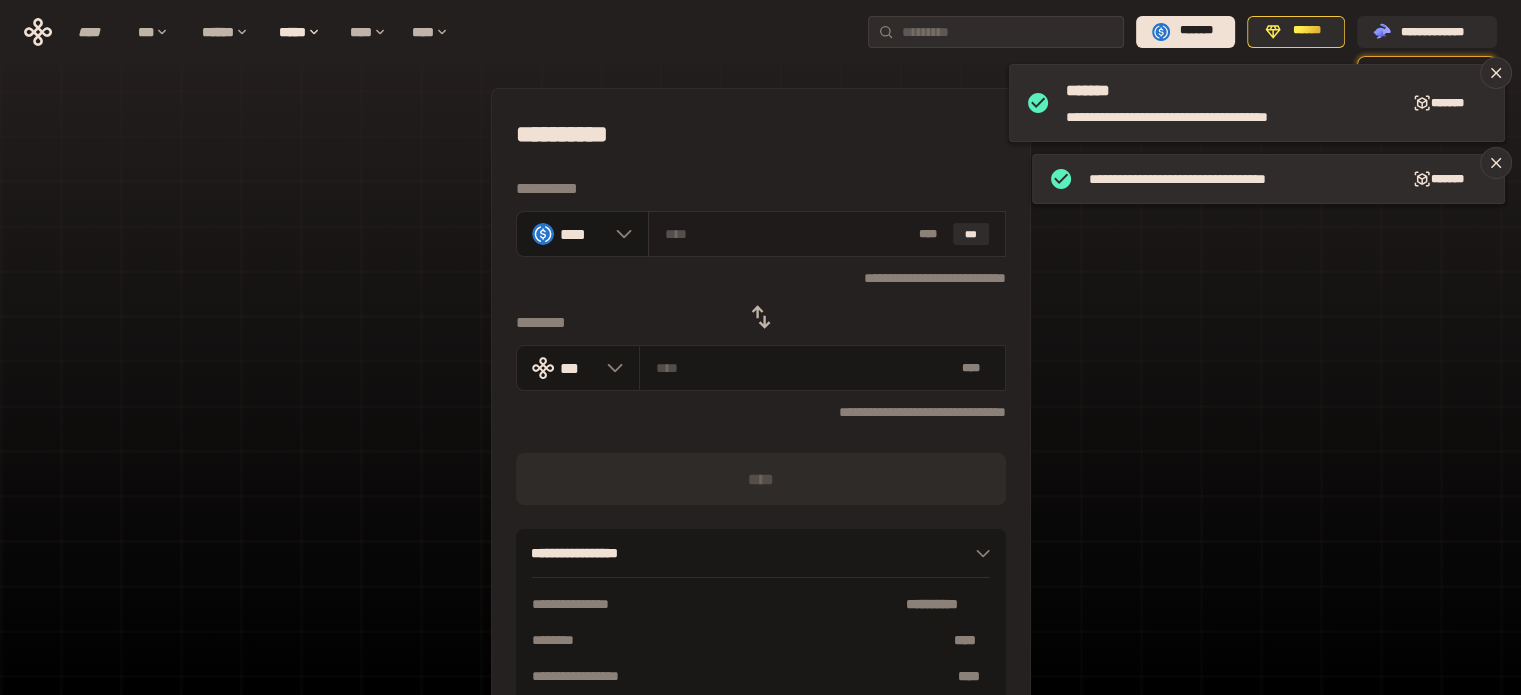 click at bounding box center (788, 234) 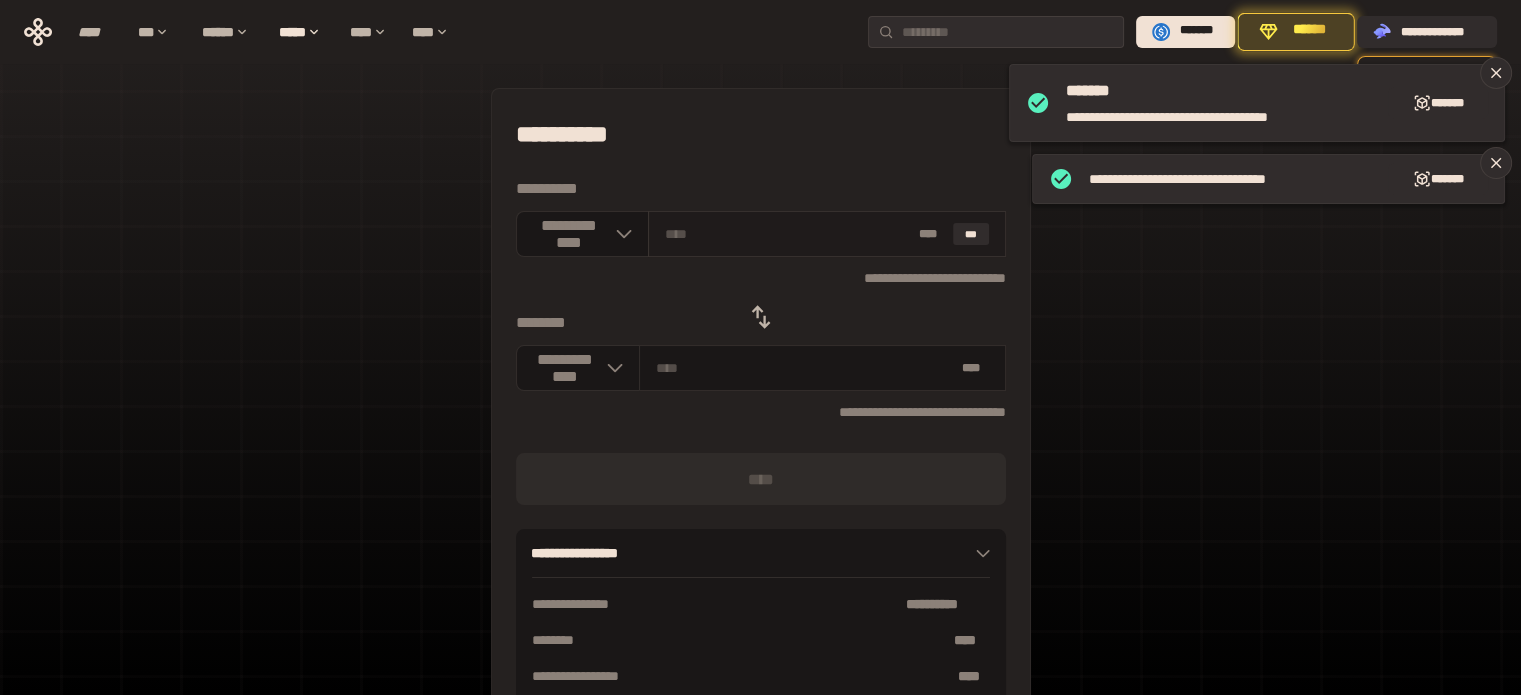 type on "*" 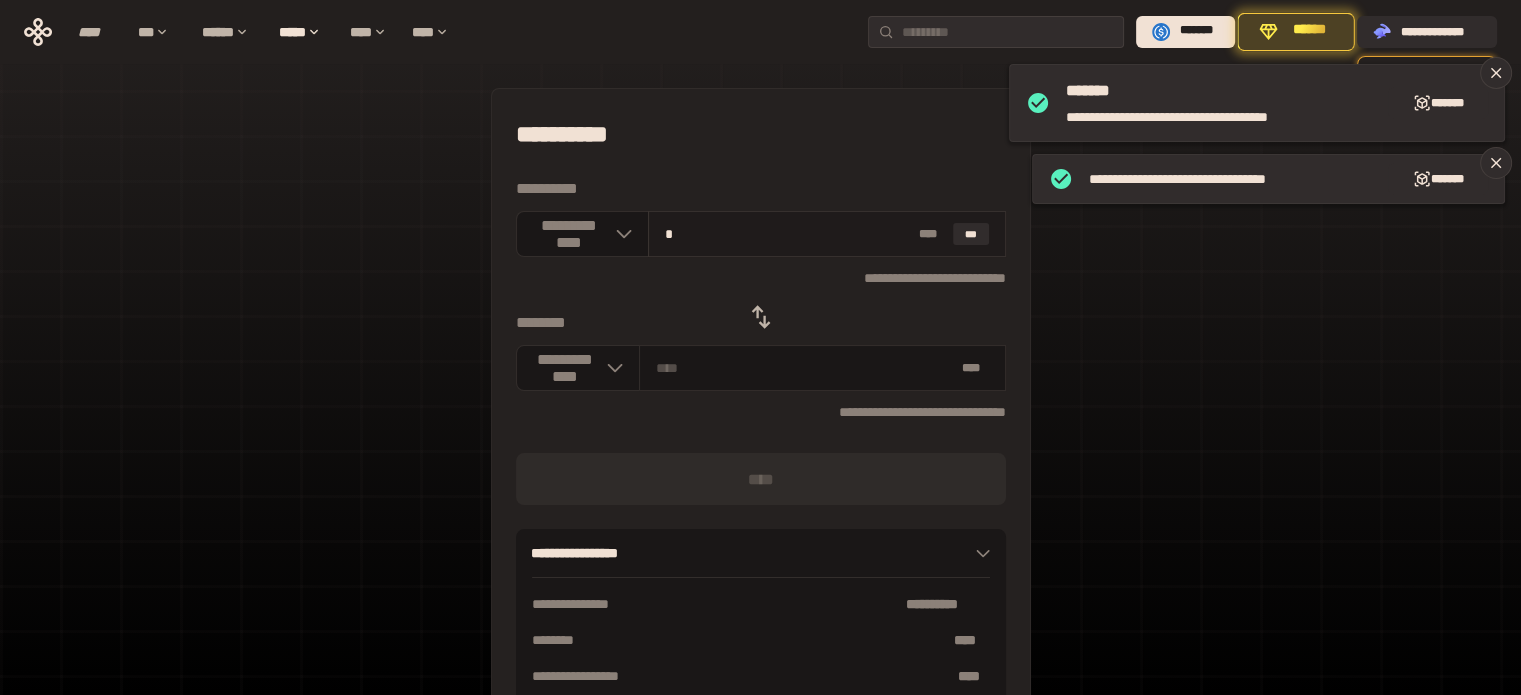 type on "**********" 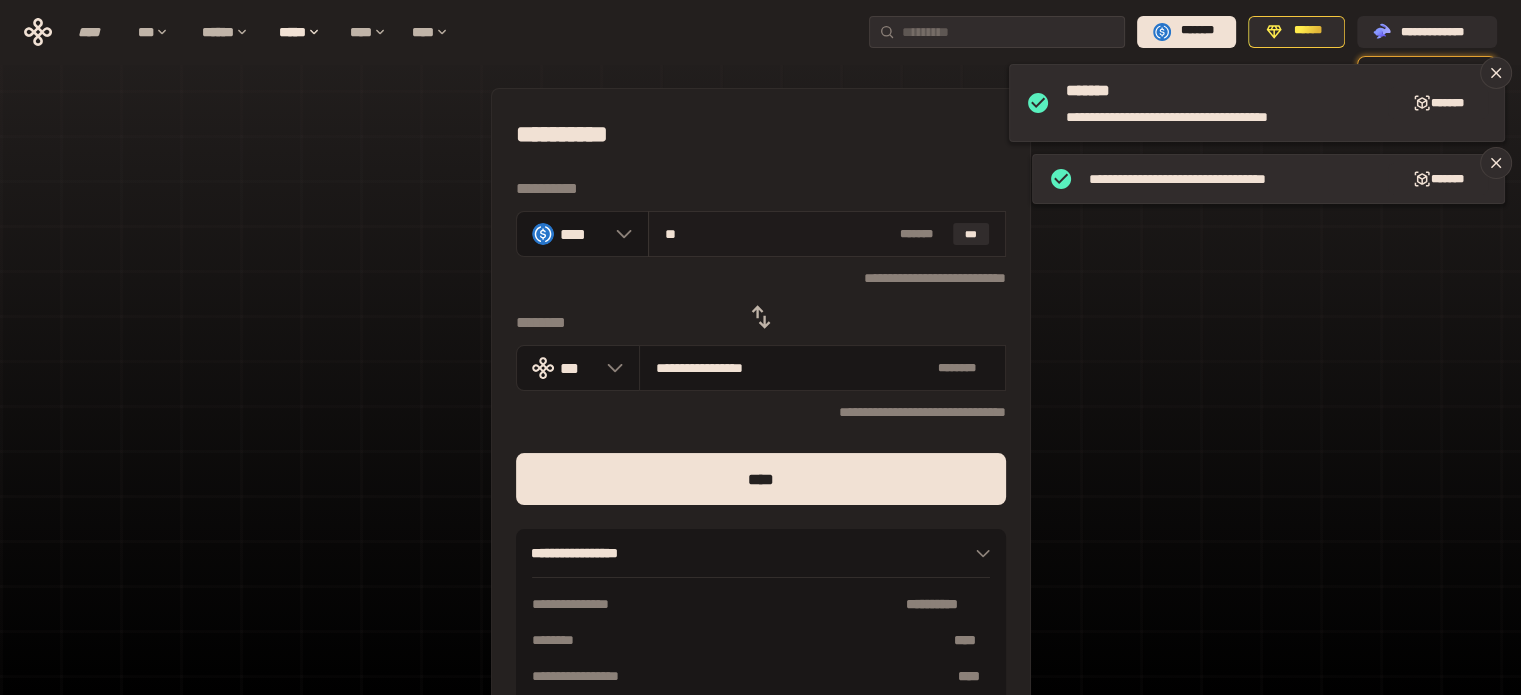 type on "***" 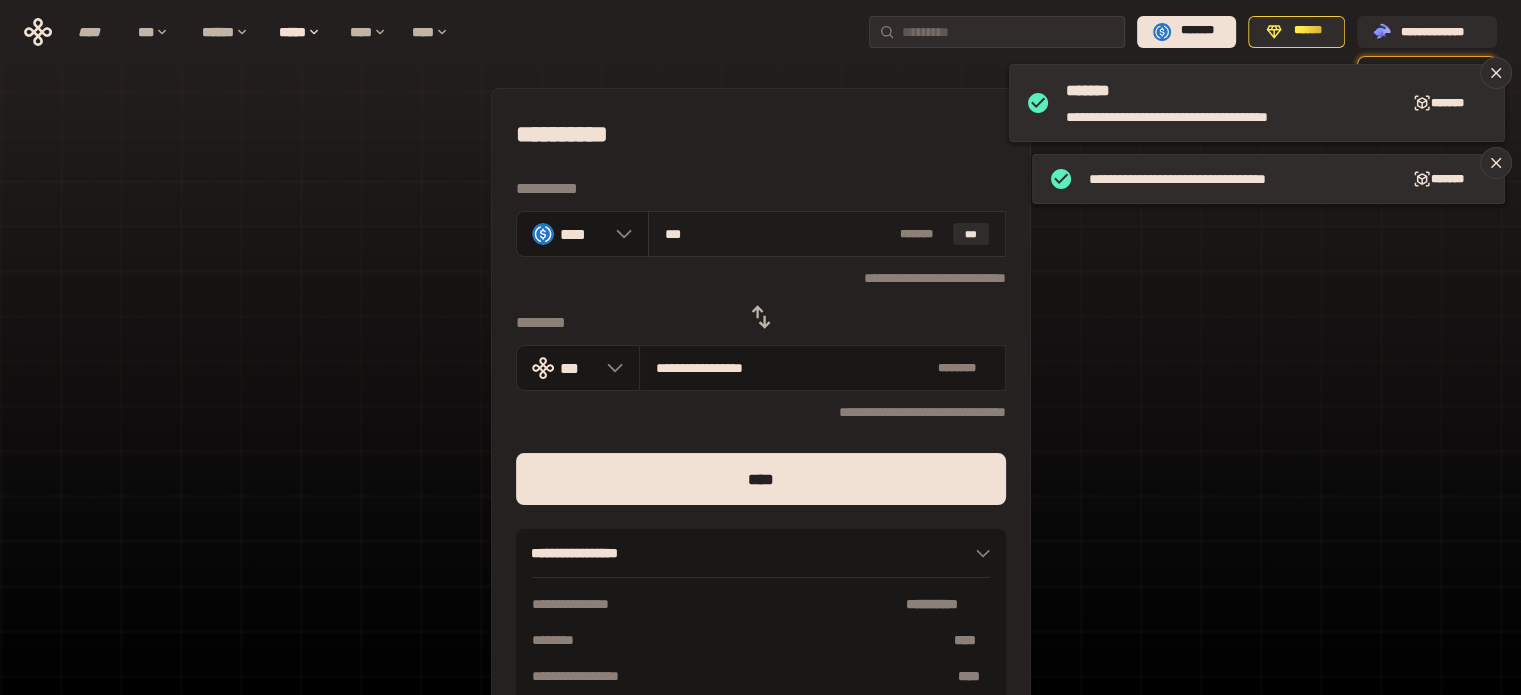 type on "**********" 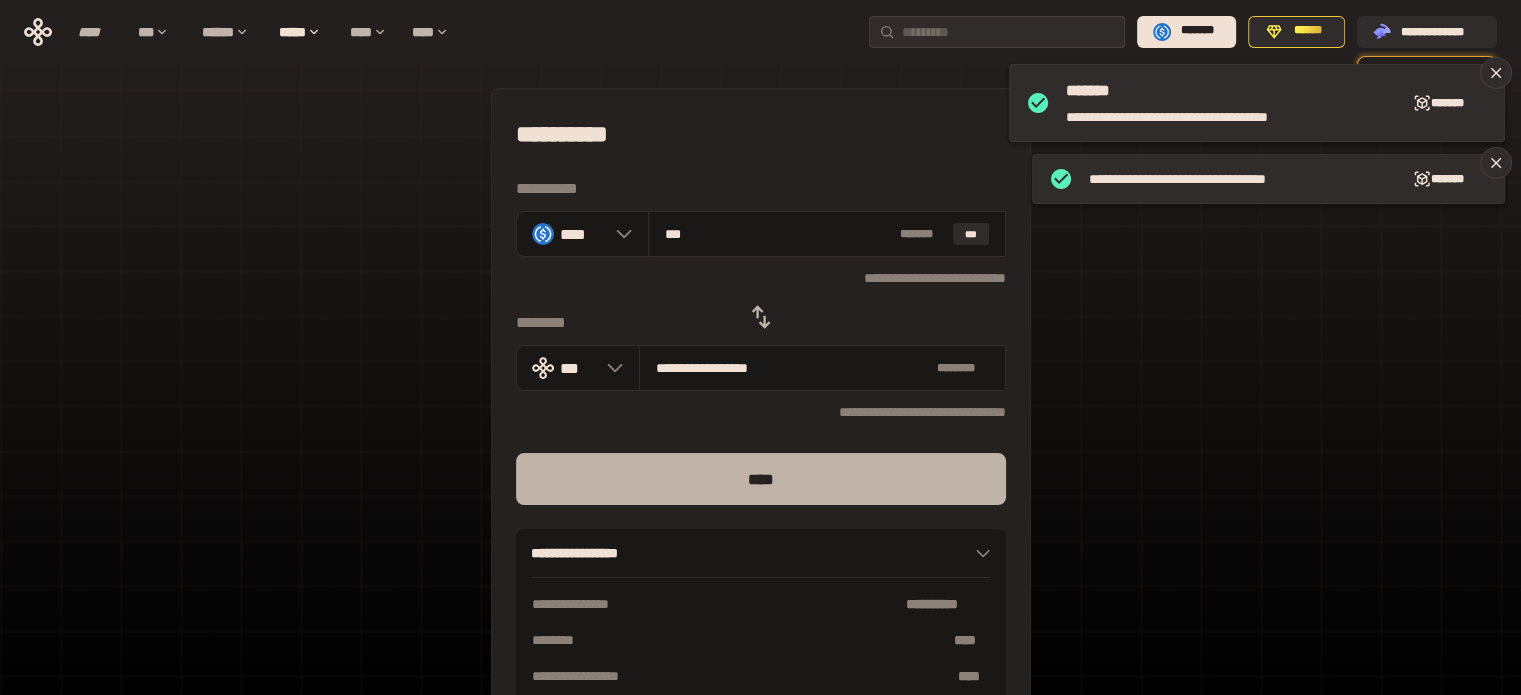 type on "***" 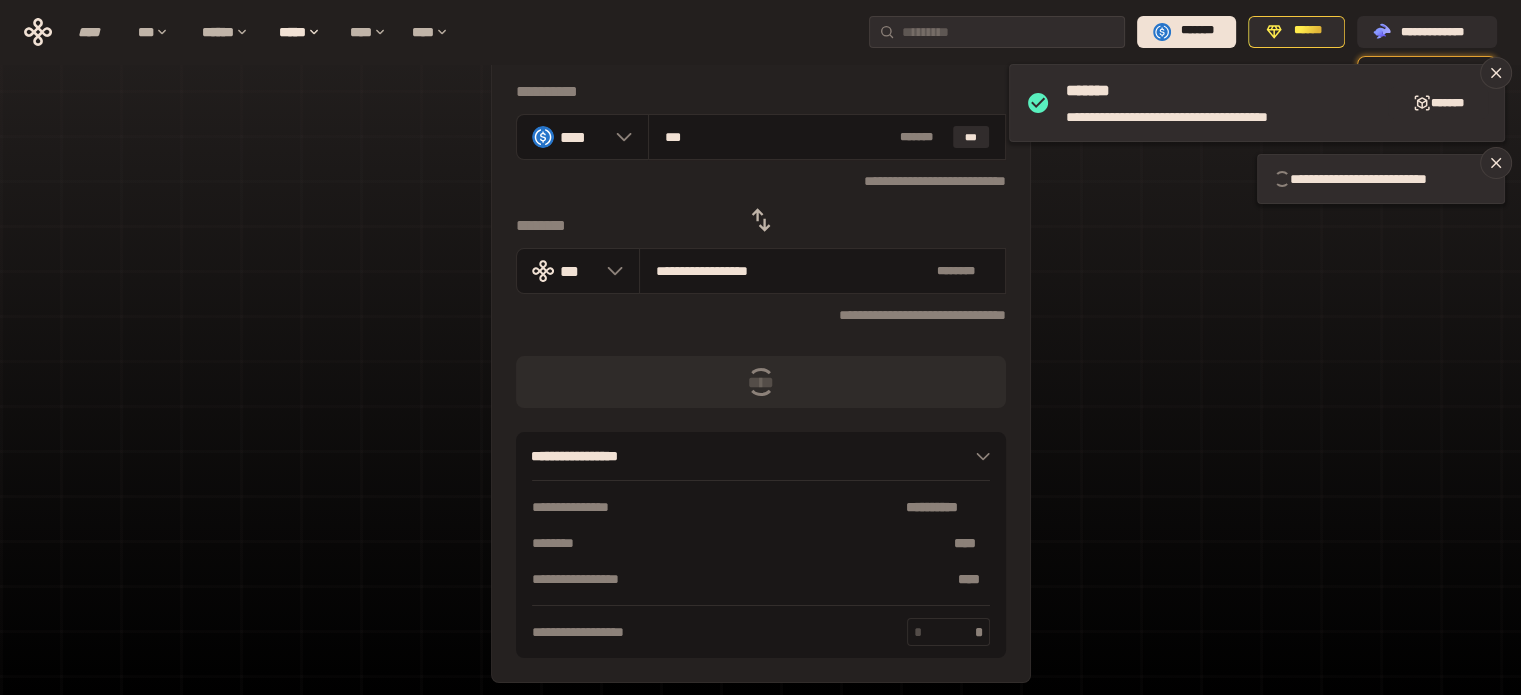 type 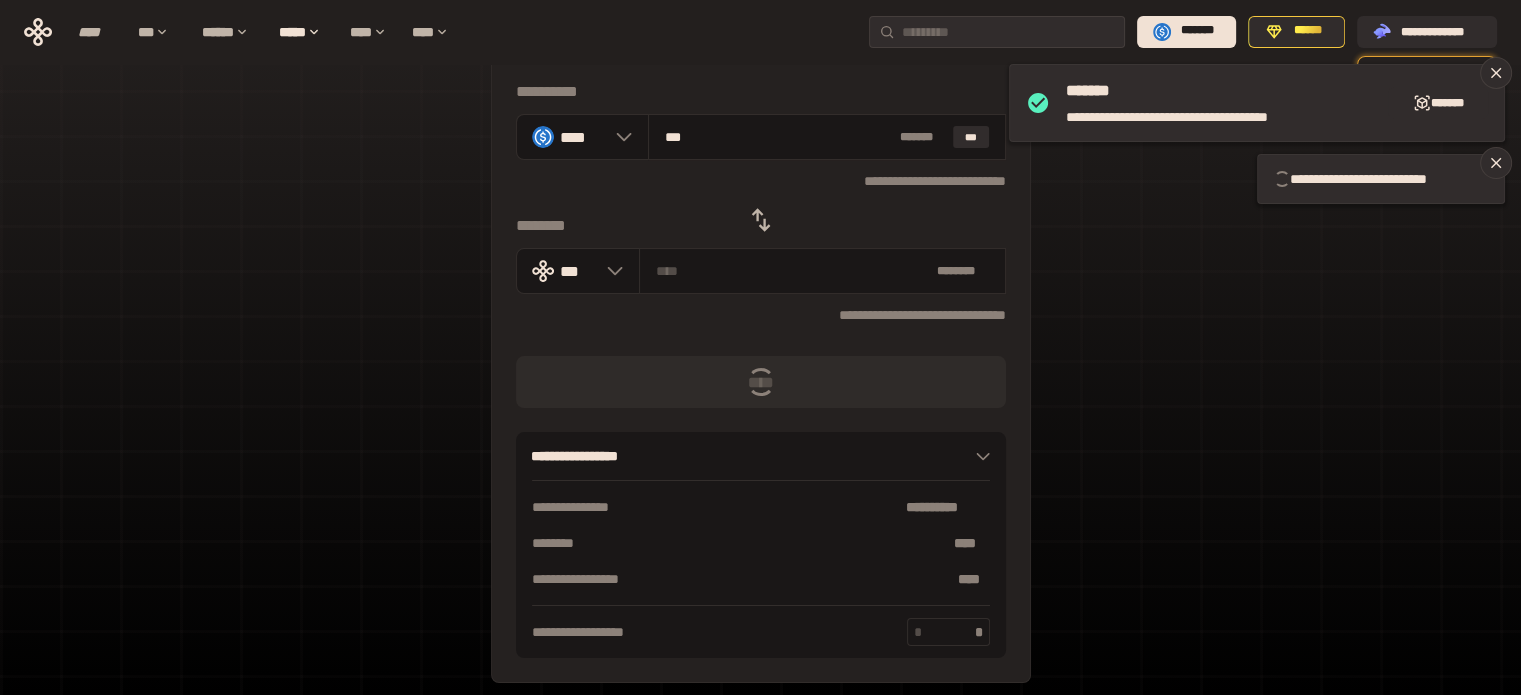 type 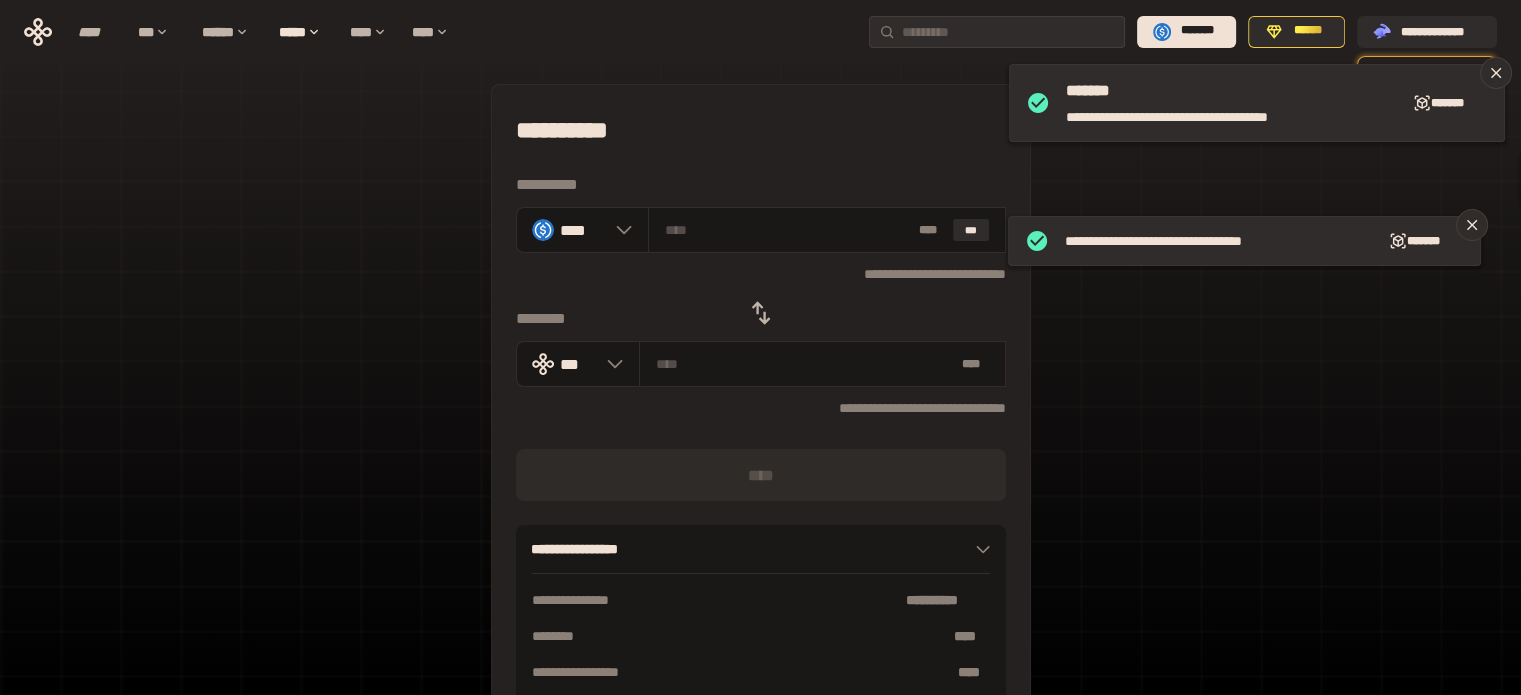 scroll, scrollTop: 0, scrollLeft: 0, axis: both 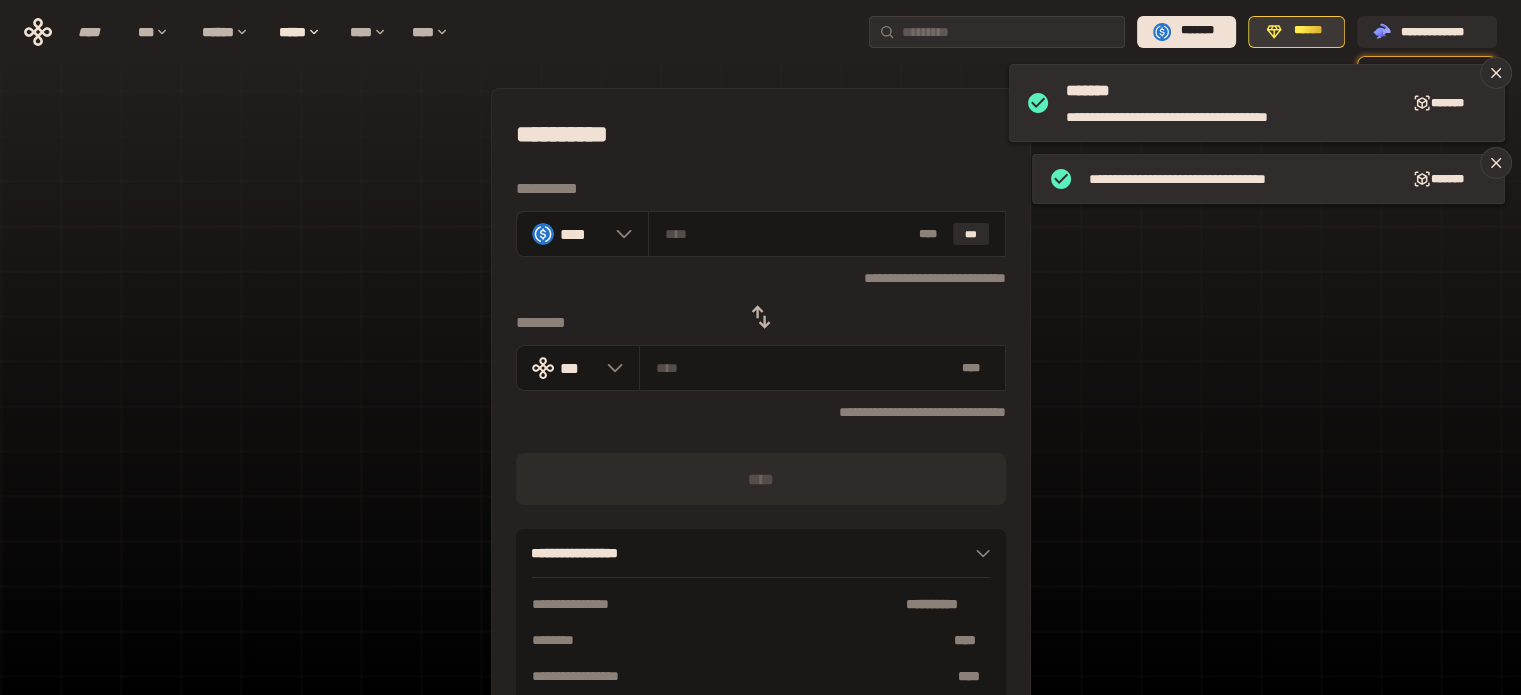 click 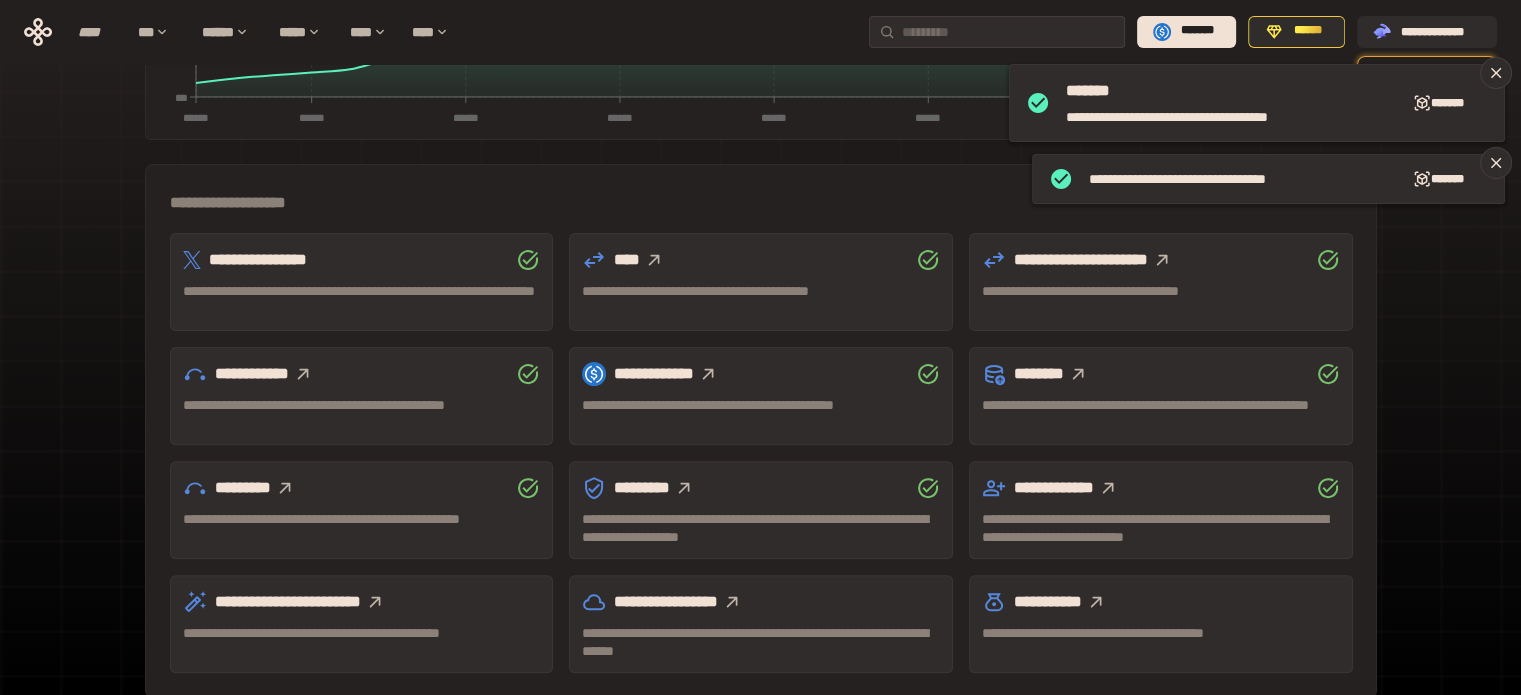 scroll, scrollTop: 589, scrollLeft: 0, axis: vertical 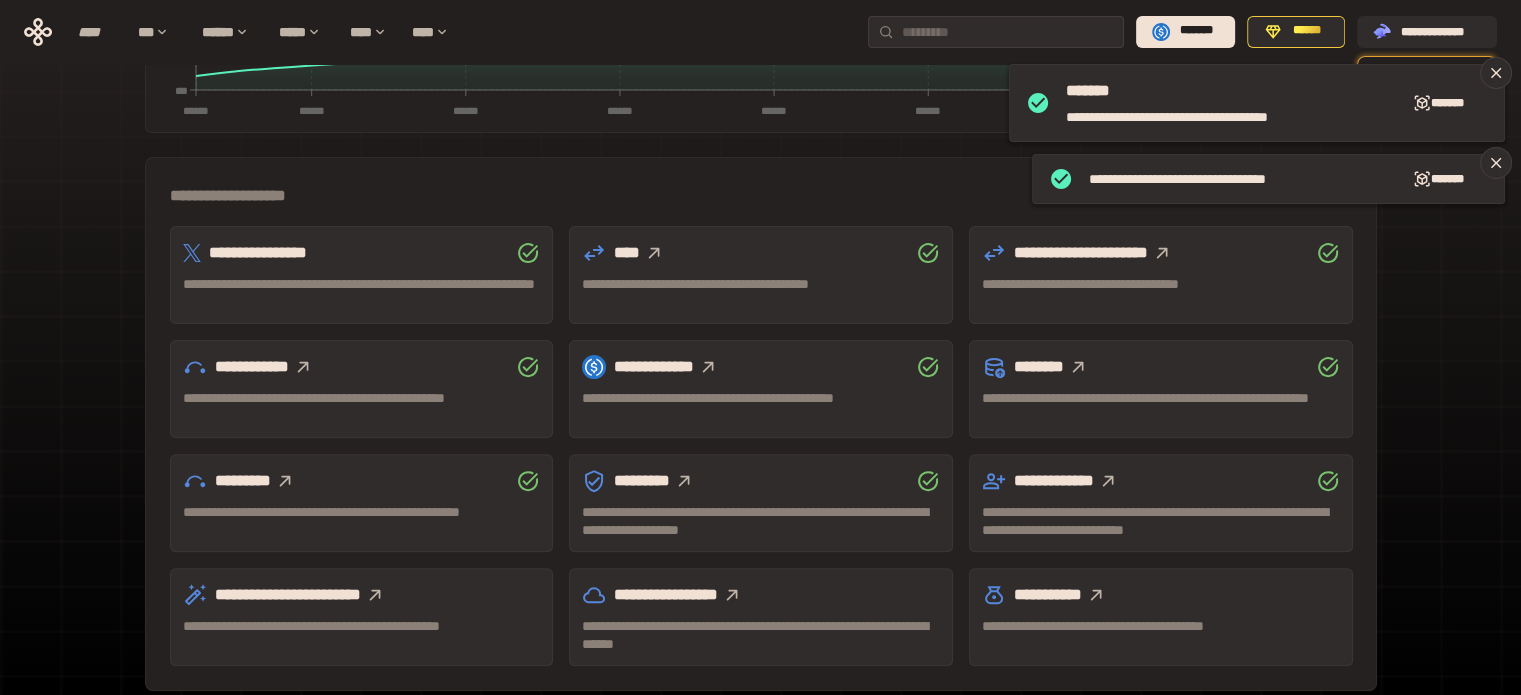 click at bounding box center (684, 481) 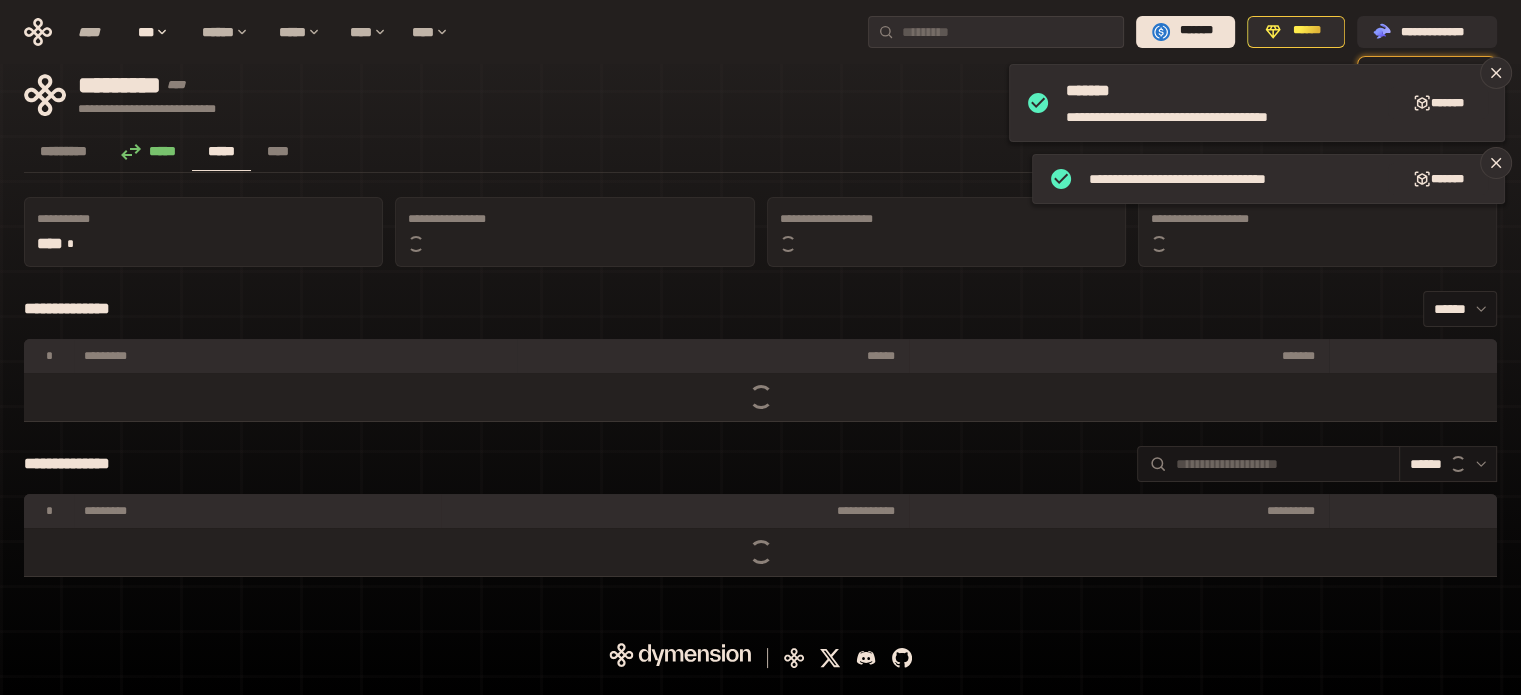 scroll, scrollTop: 0, scrollLeft: 0, axis: both 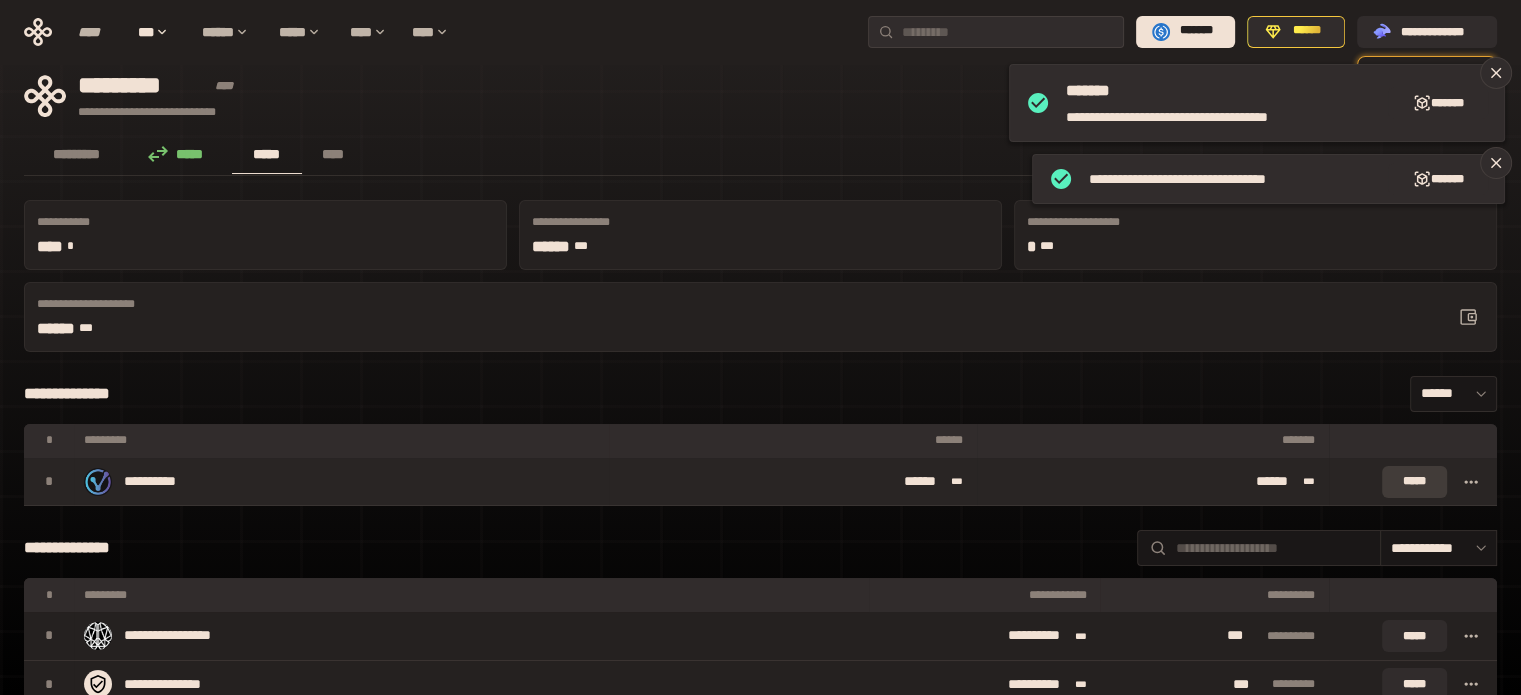 click on "*****" at bounding box center (1414, 482) 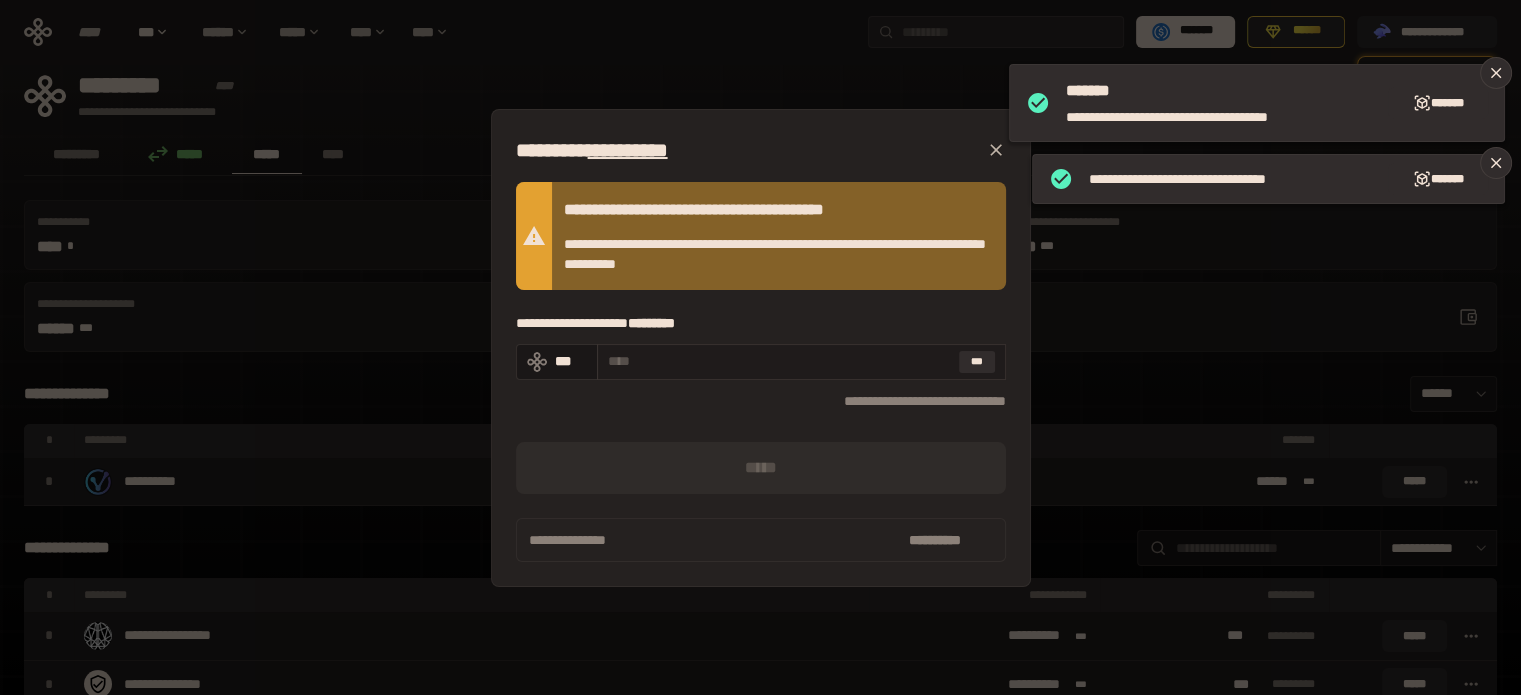 click at bounding box center (779, 361) 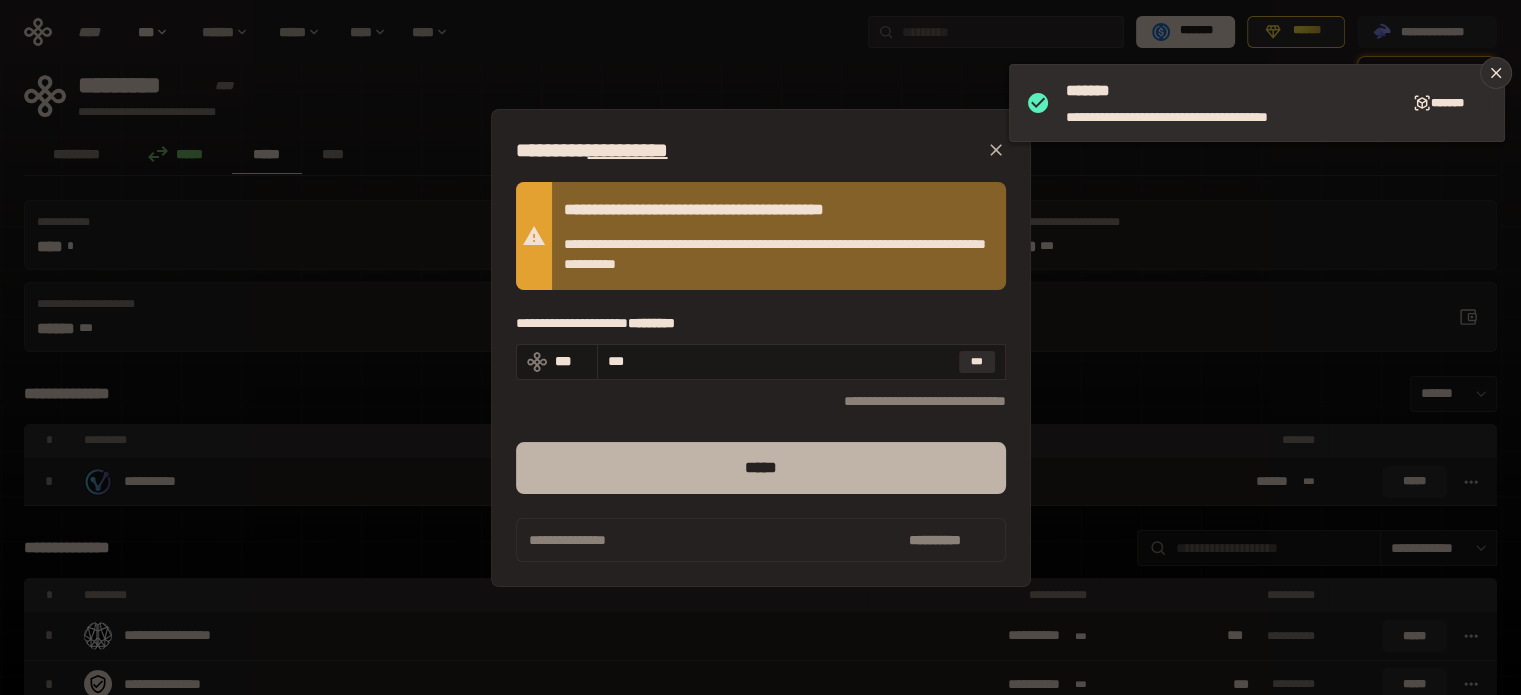 type on "***" 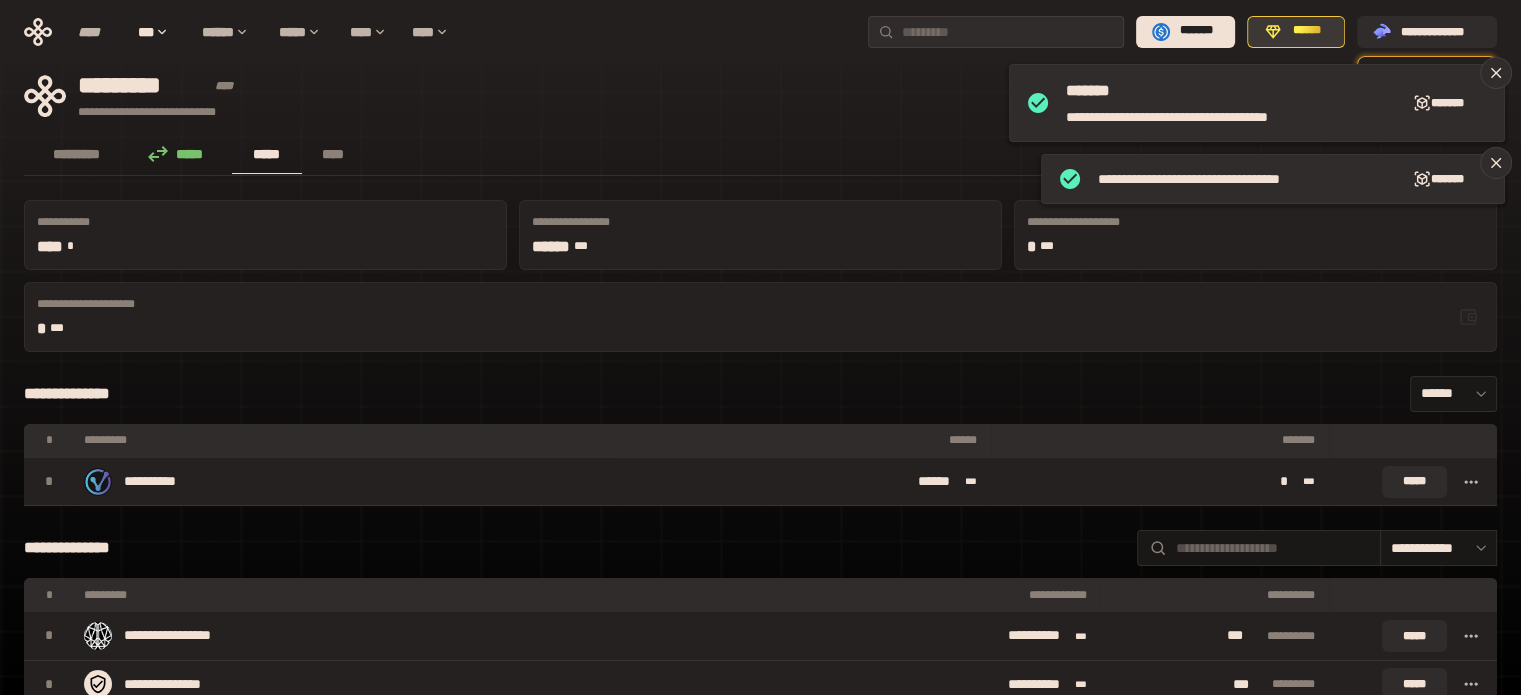 click 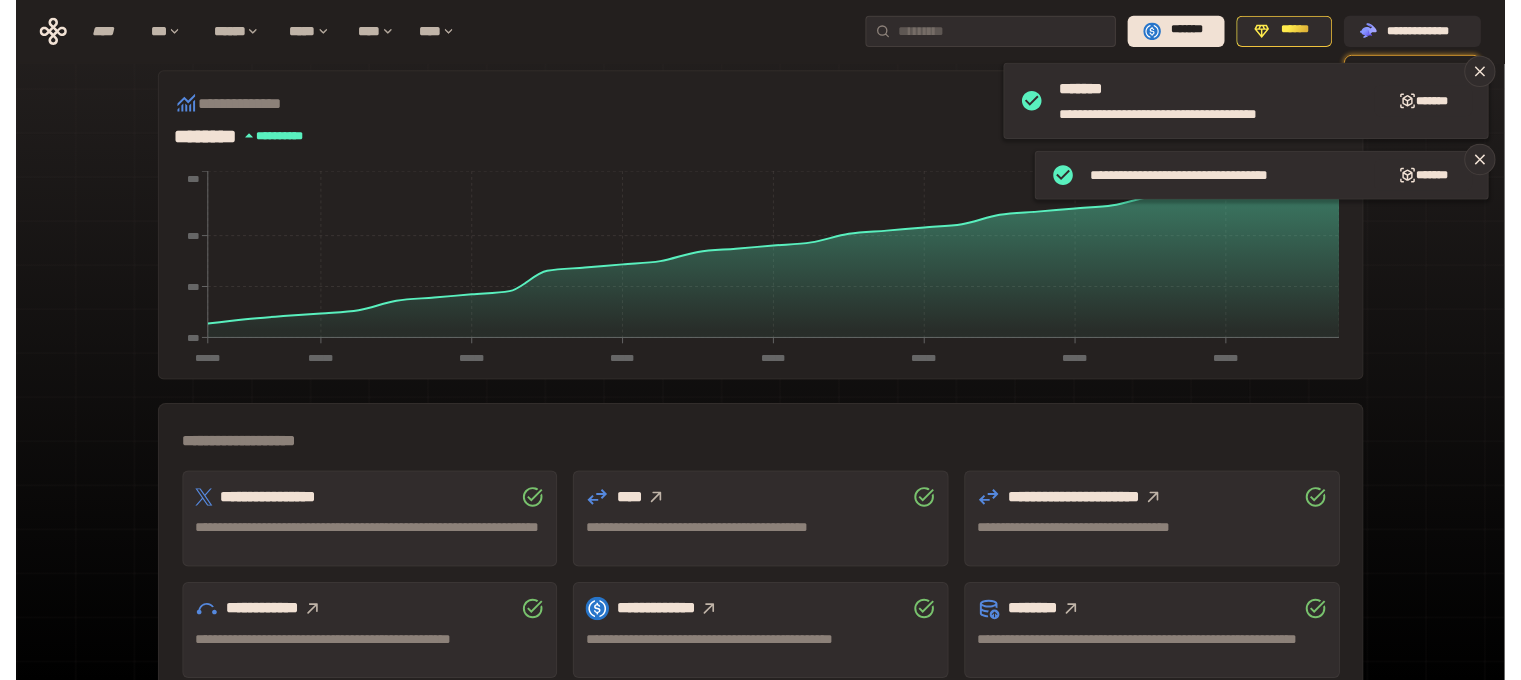 scroll, scrollTop: 333, scrollLeft: 0, axis: vertical 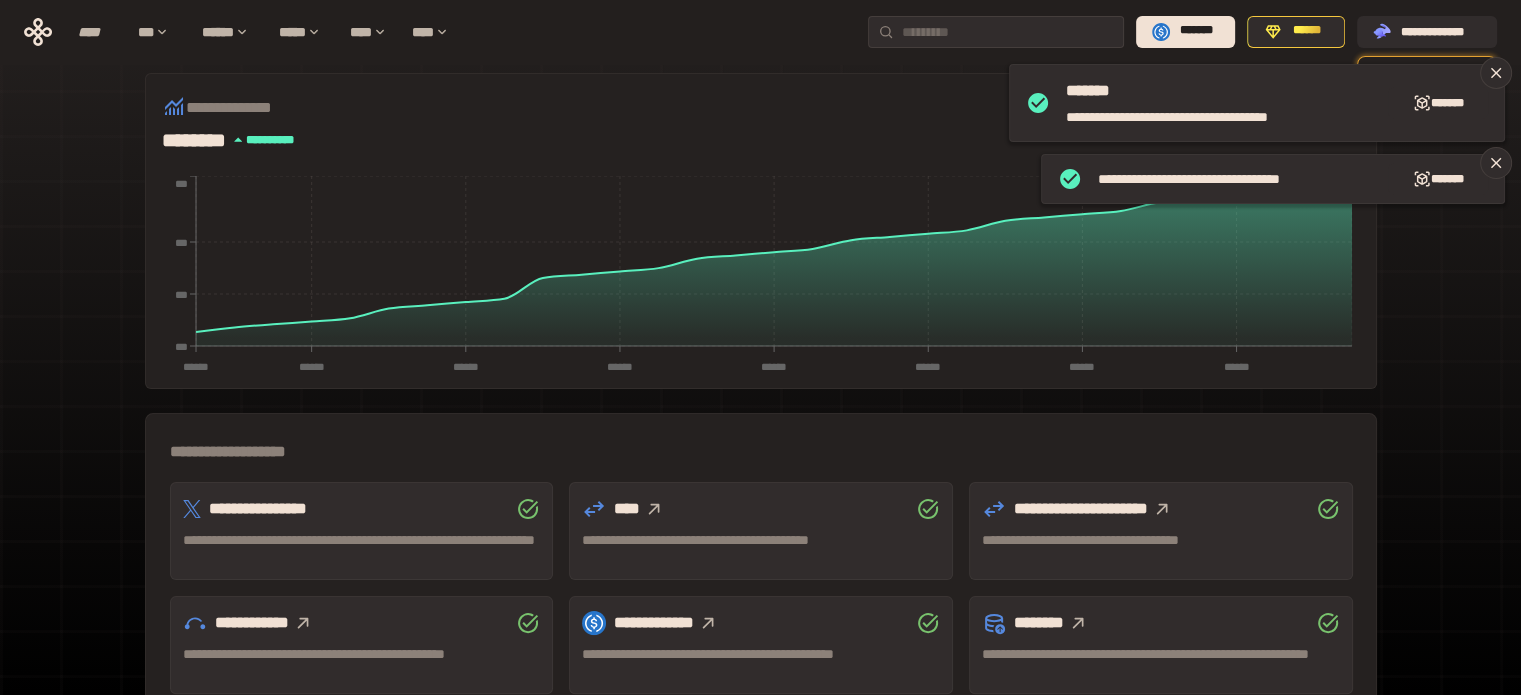 click 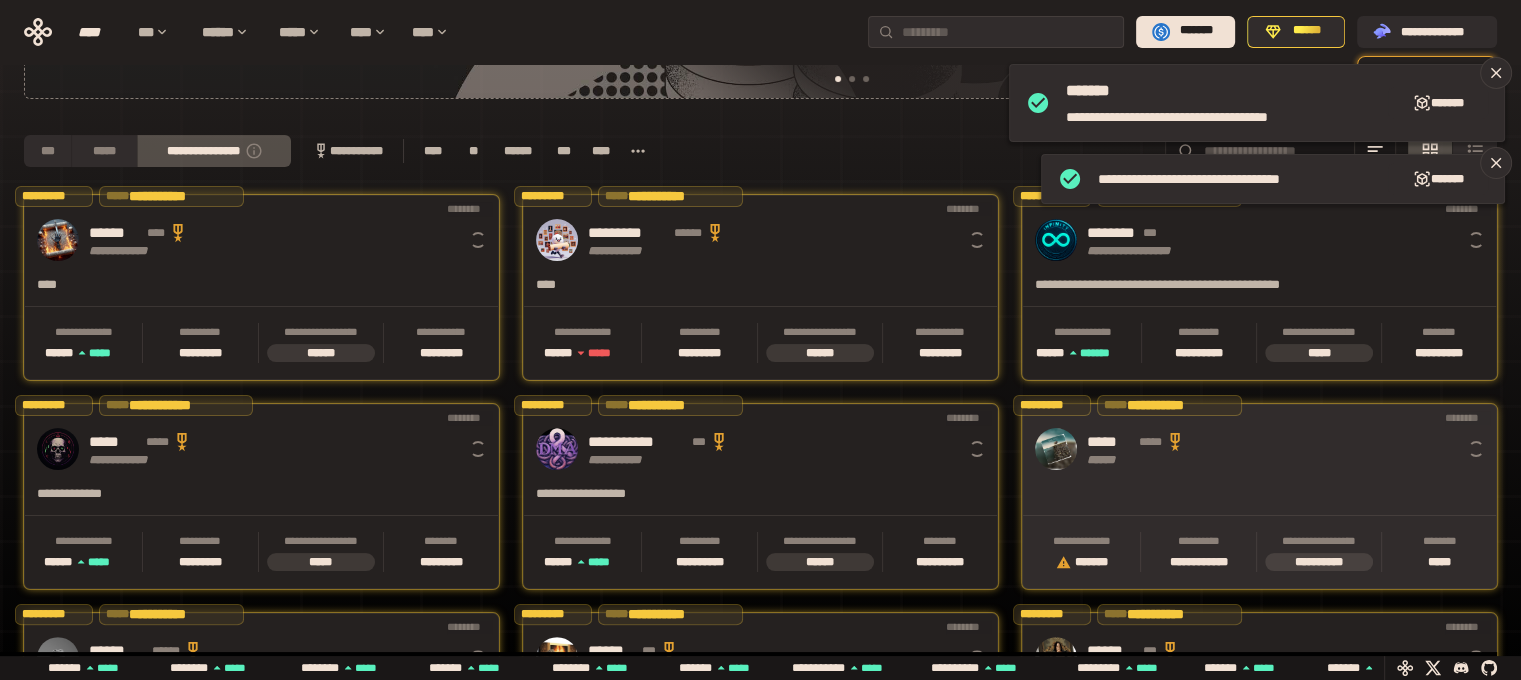 scroll, scrollTop: 0, scrollLeft: 16, axis: horizontal 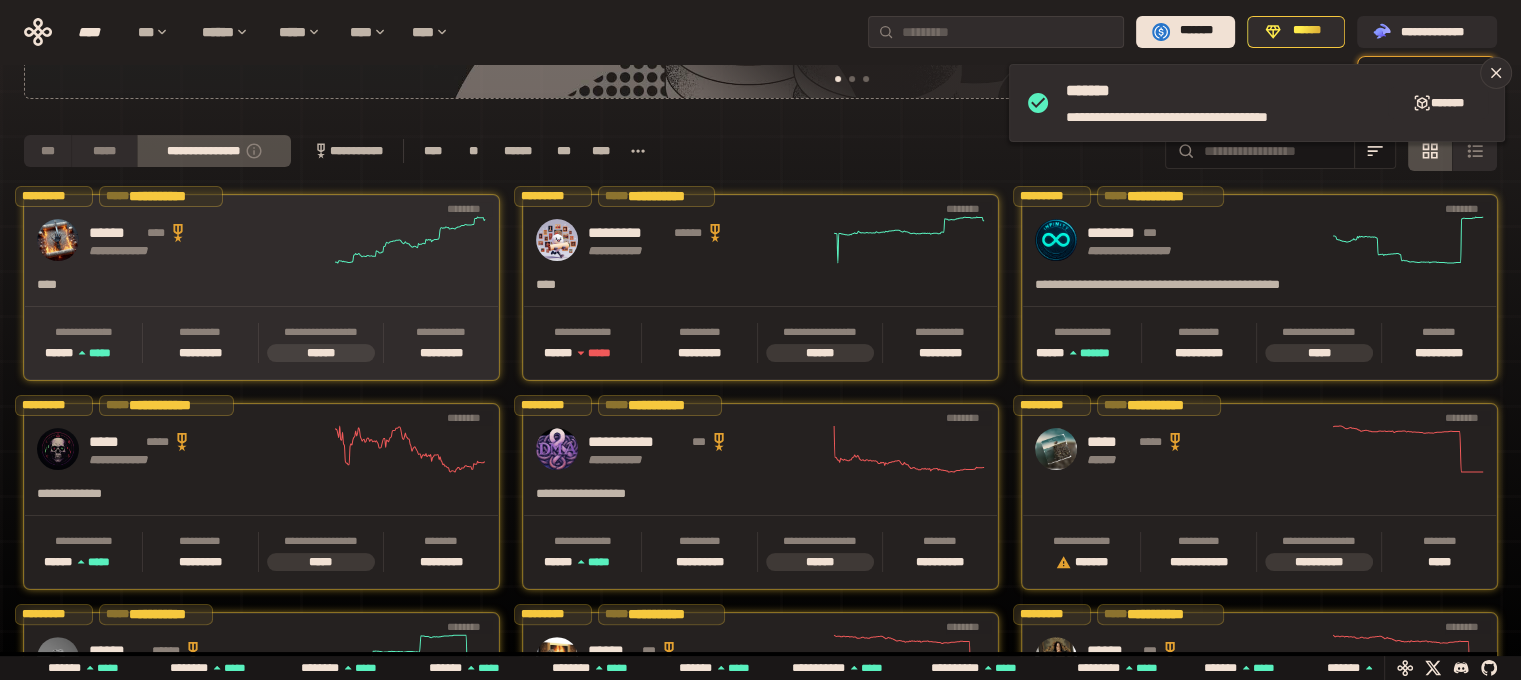 click on "**********" at bounding box center (261, 287) 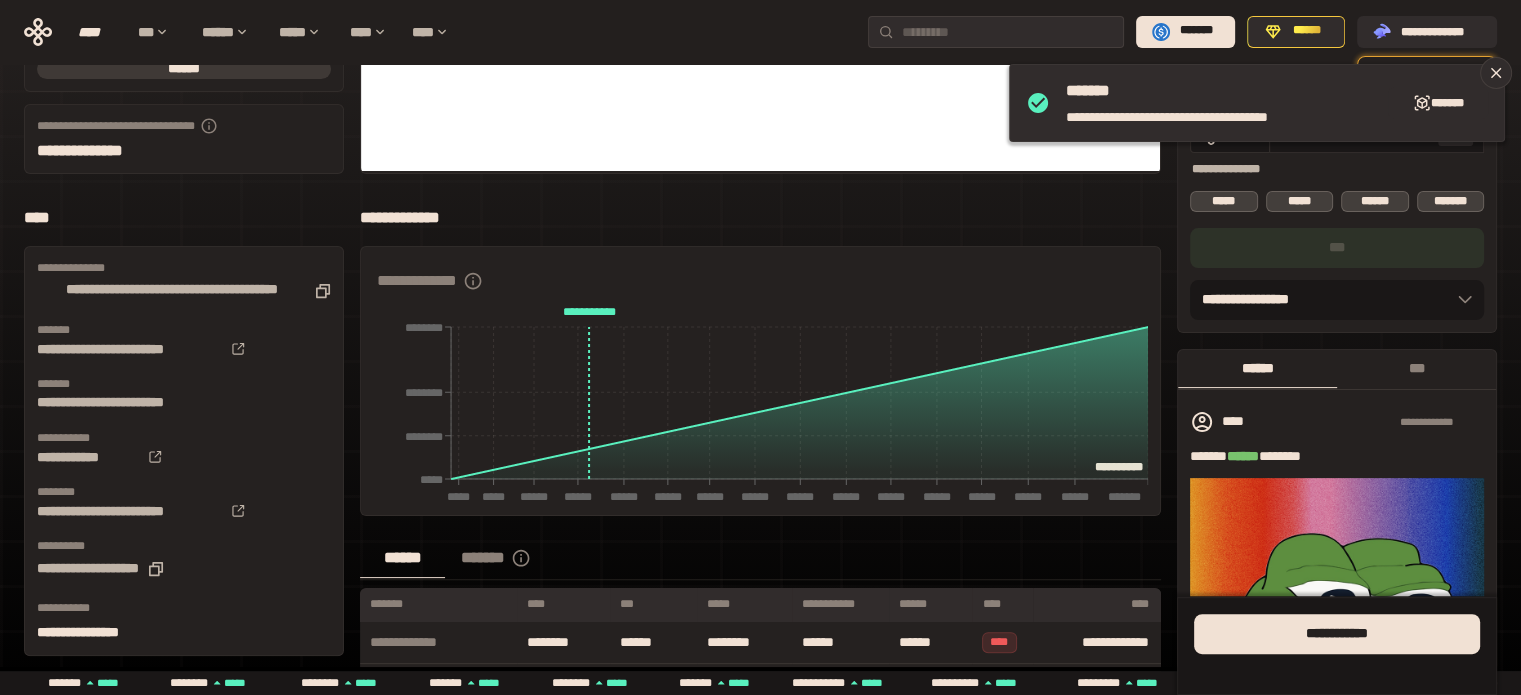 scroll, scrollTop: 333, scrollLeft: 0, axis: vertical 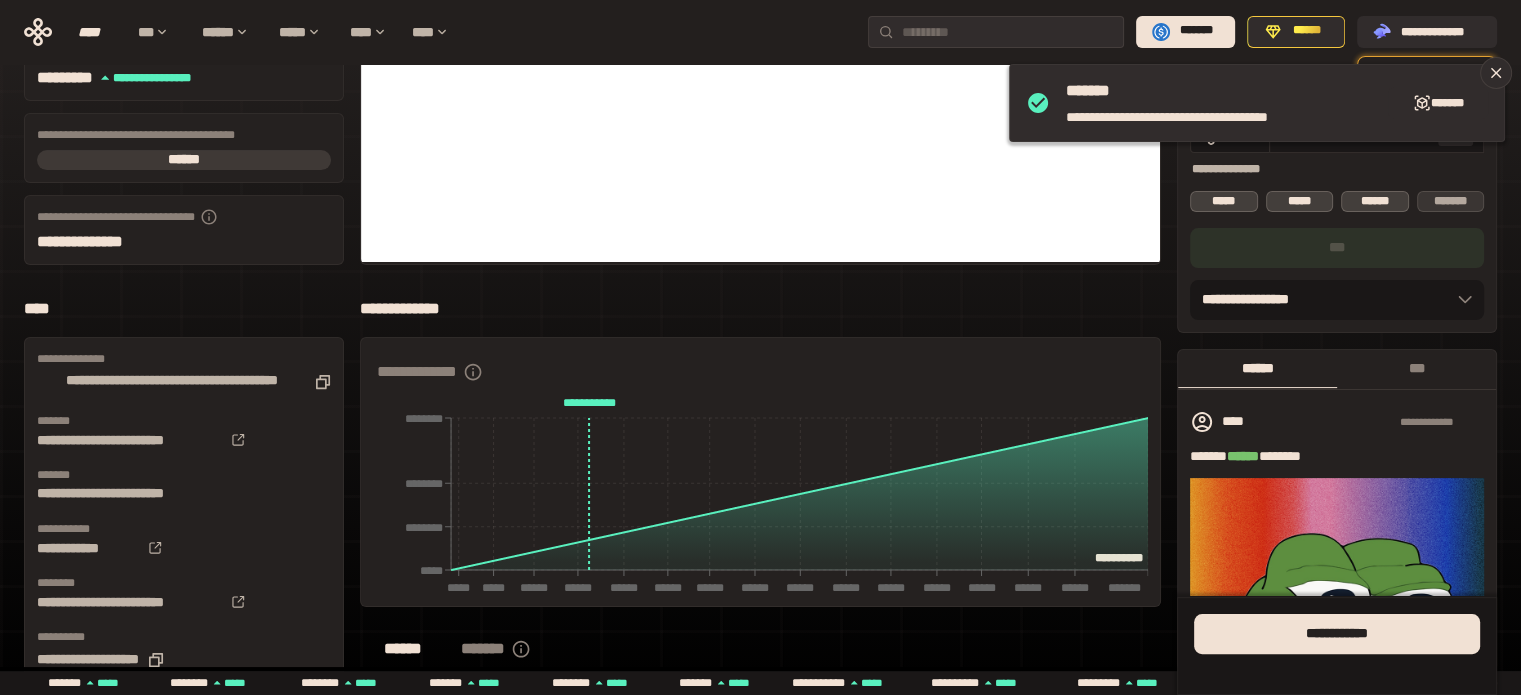 click on "*******" at bounding box center [1451, 201] 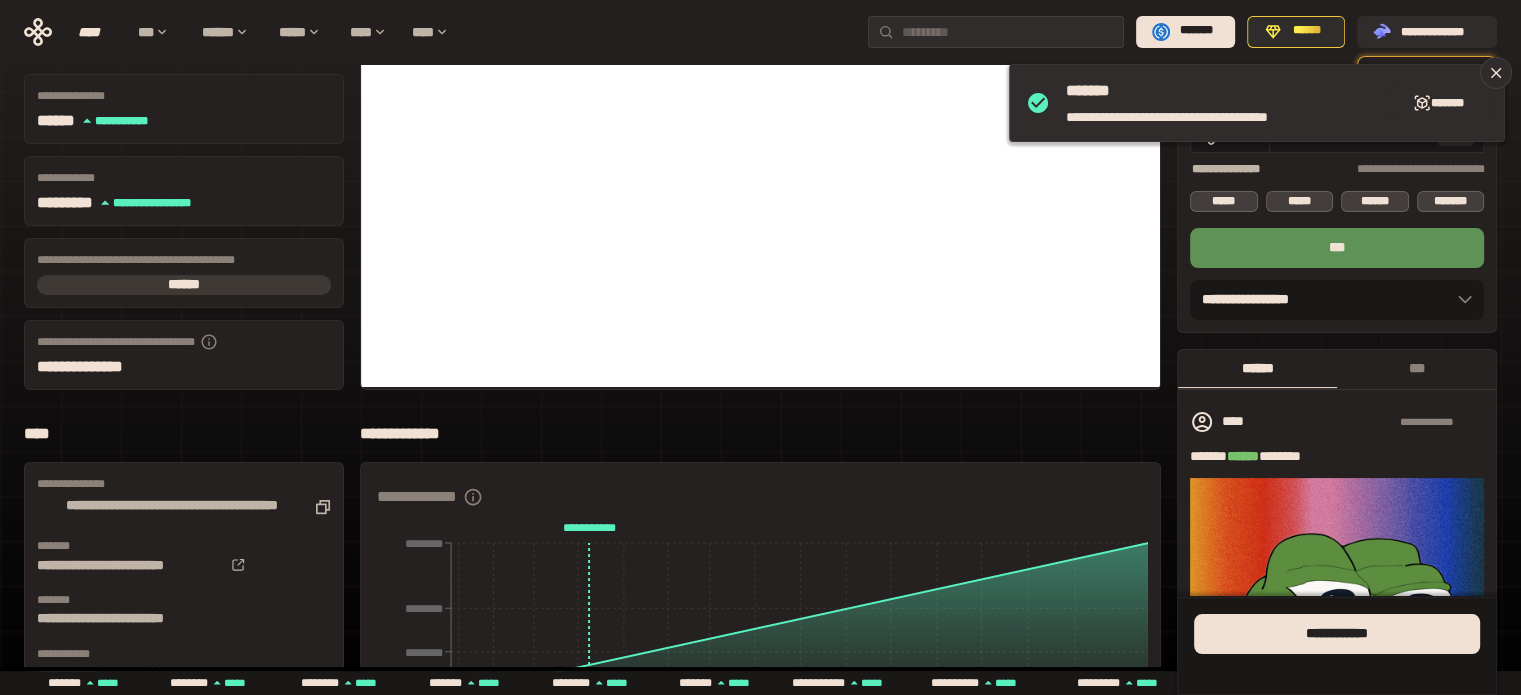 scroll, scrollTop: 0, scrollLeft: 0, axis: both 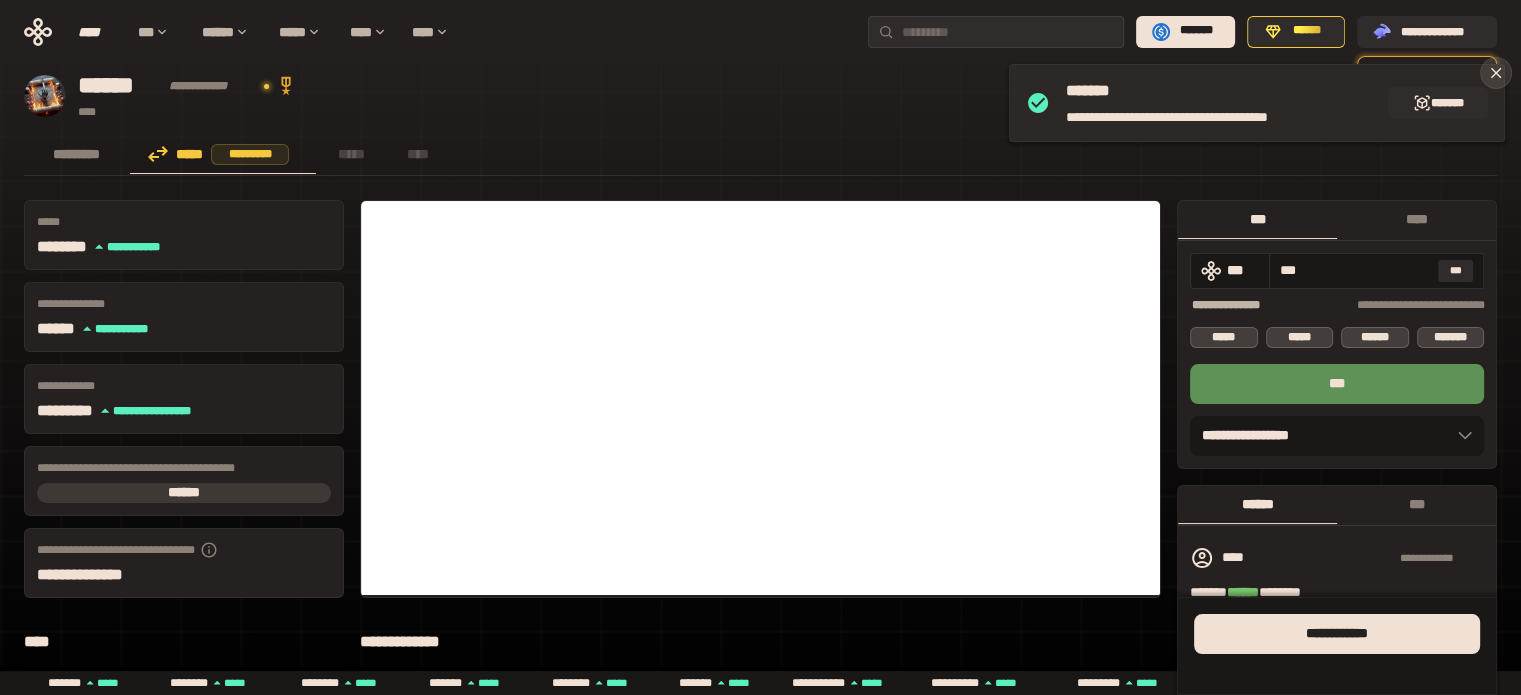 click 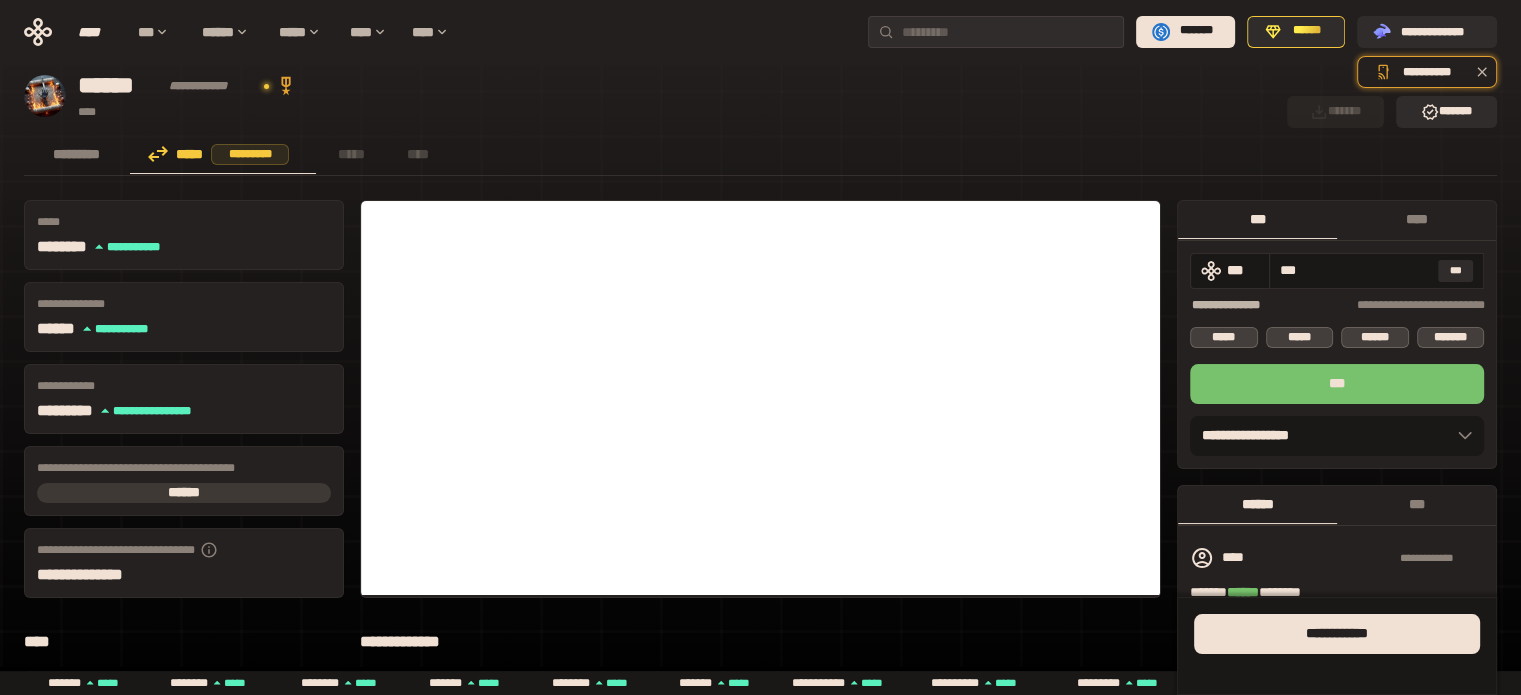 click on "***" at bounding box center [1337, 384] 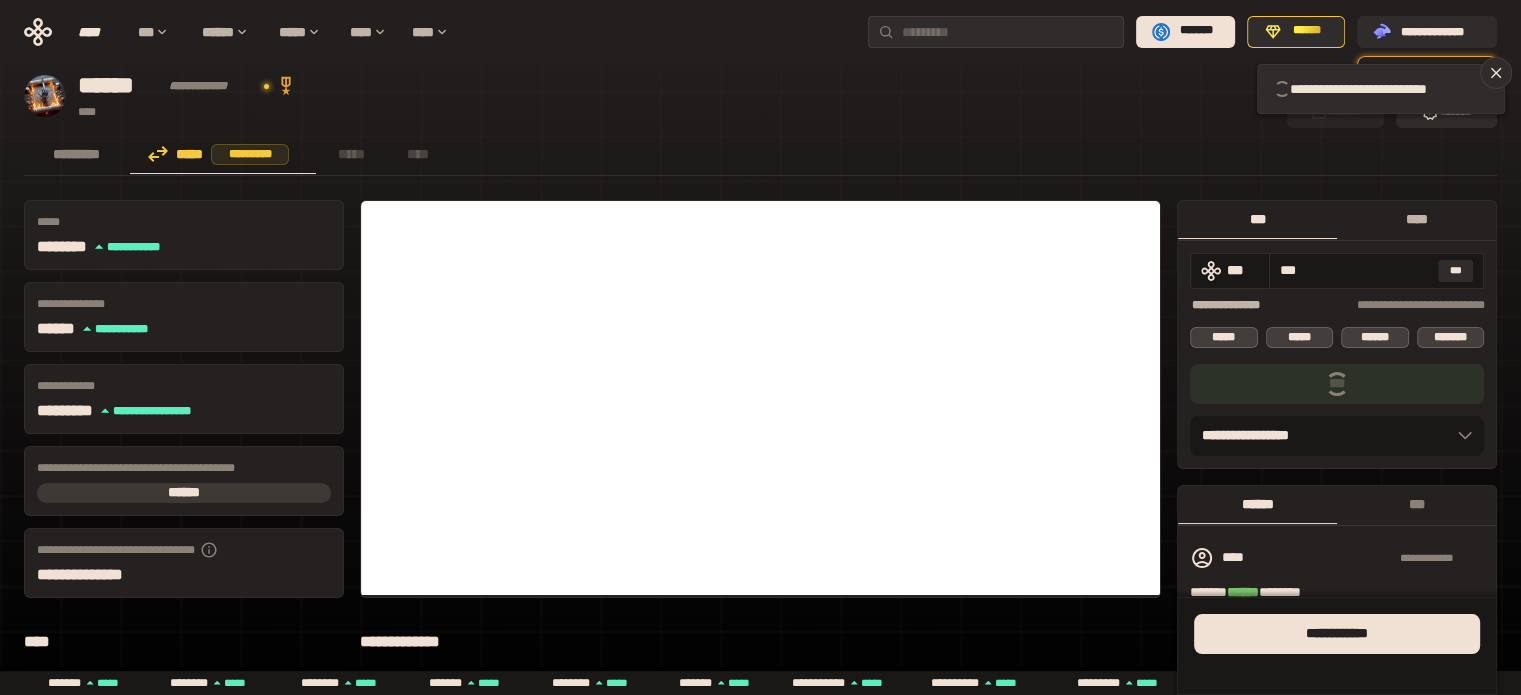 click on "****" at bounding box center [1416, 219] 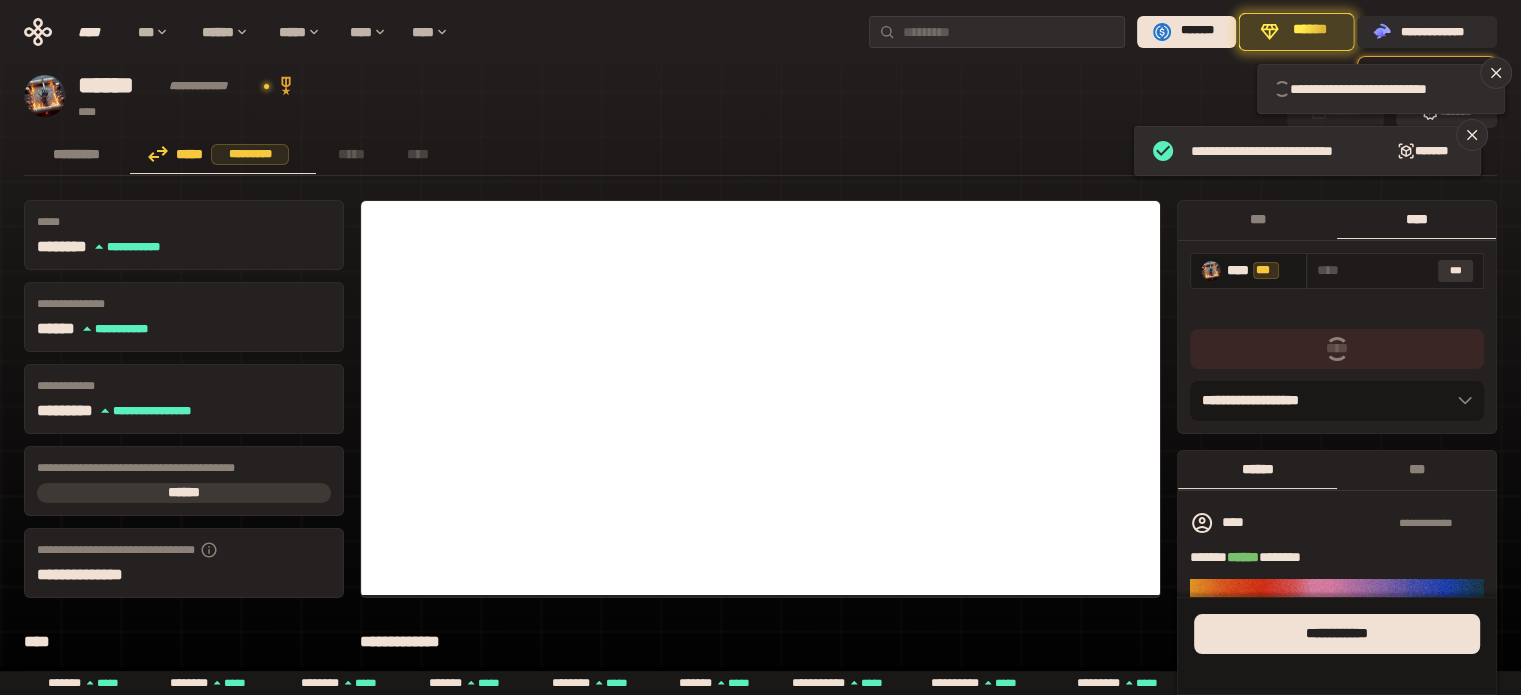 click on "***" at bounding box center [1456, 271] 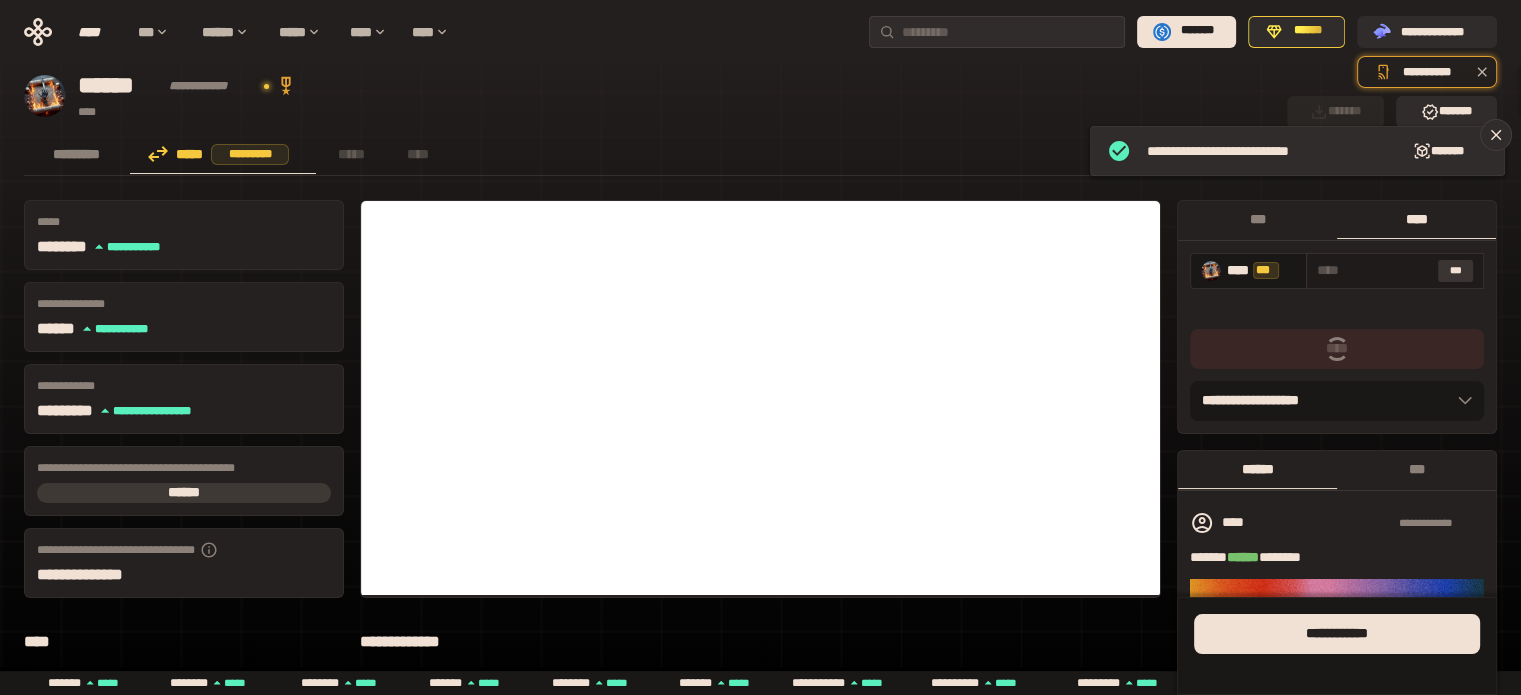 type on "*" 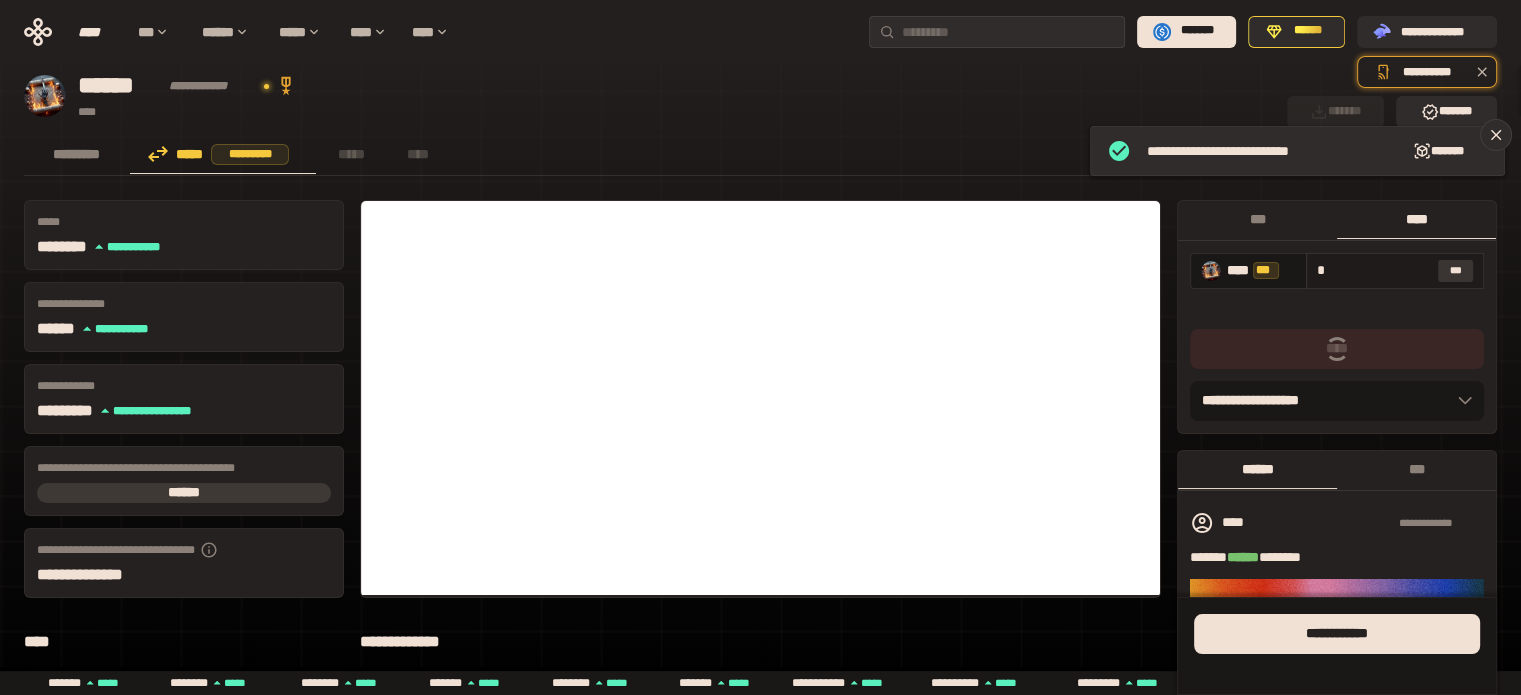 click on "***" at bounding box center (1456, 271) 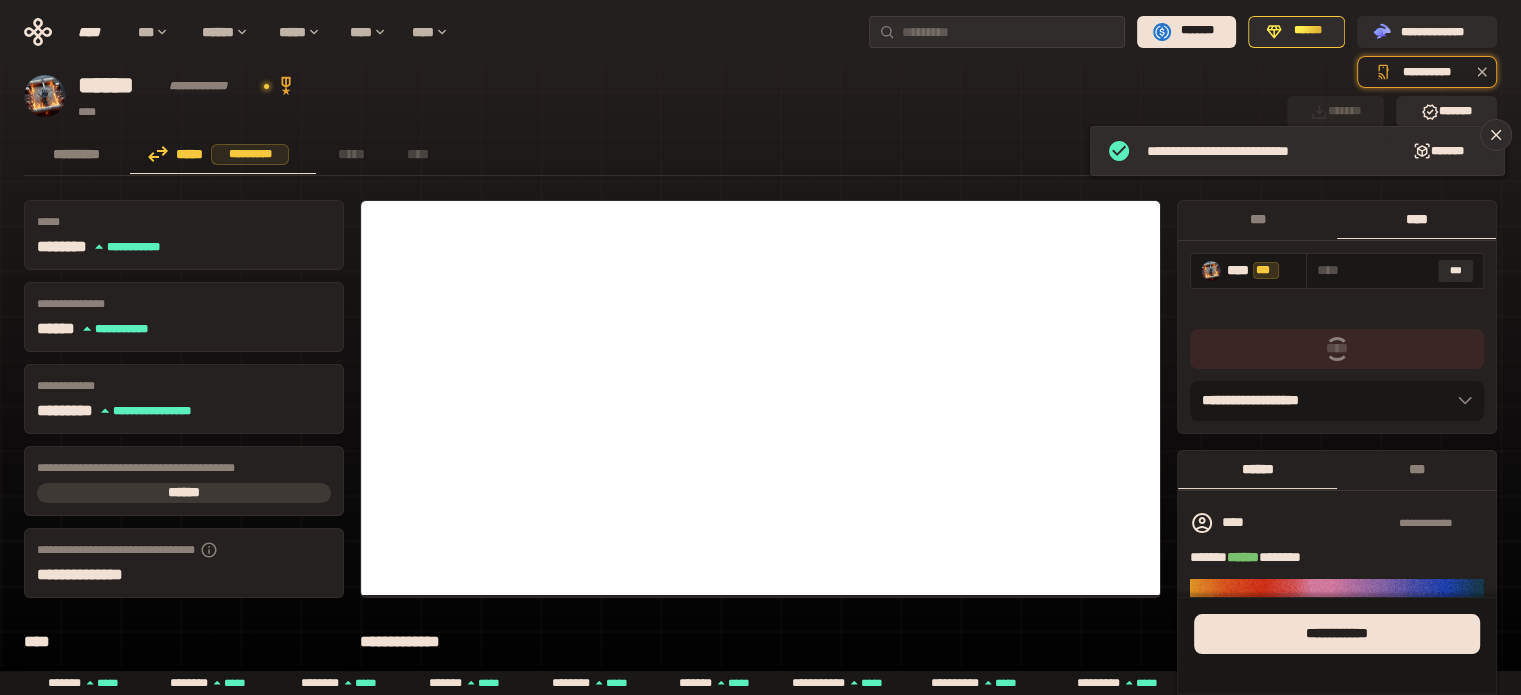 type on "*" 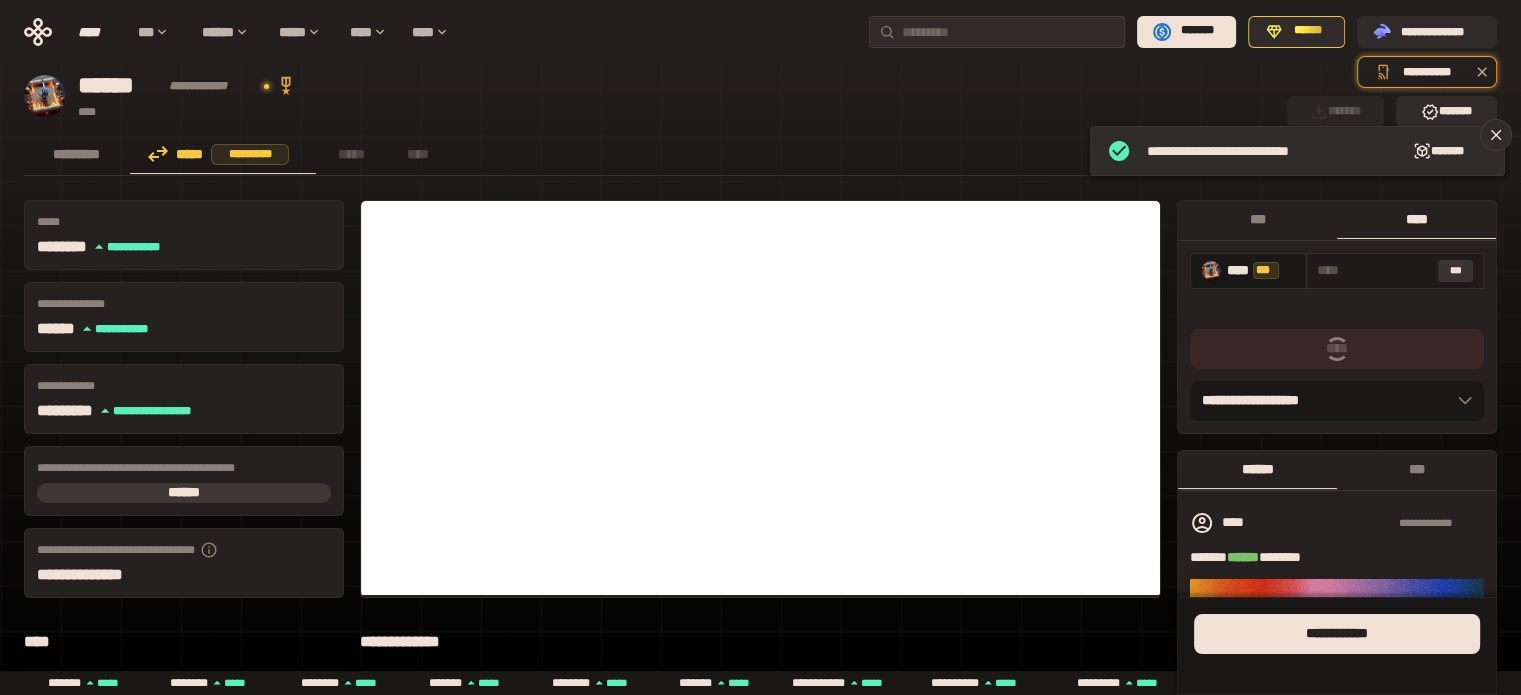 click on "***" at bounding box center (1456, 271) 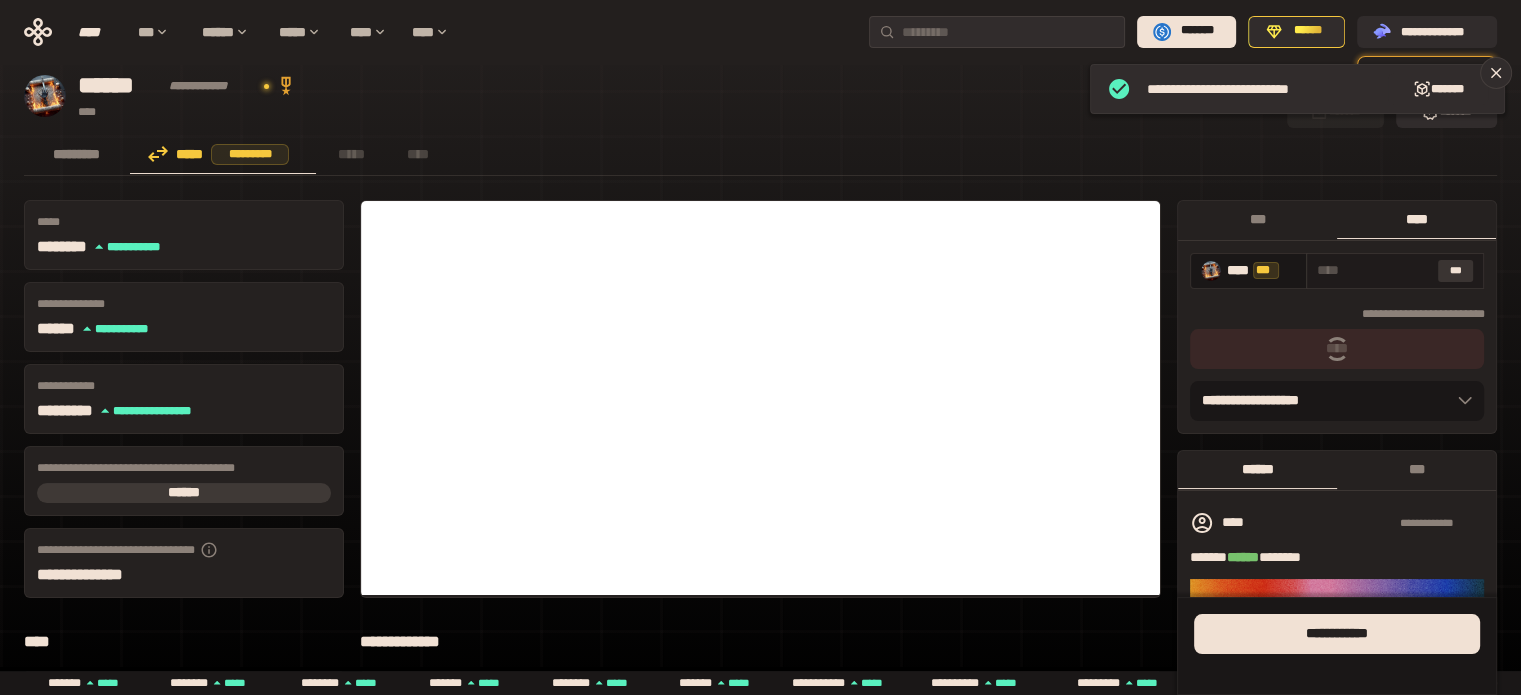 type on "**********" 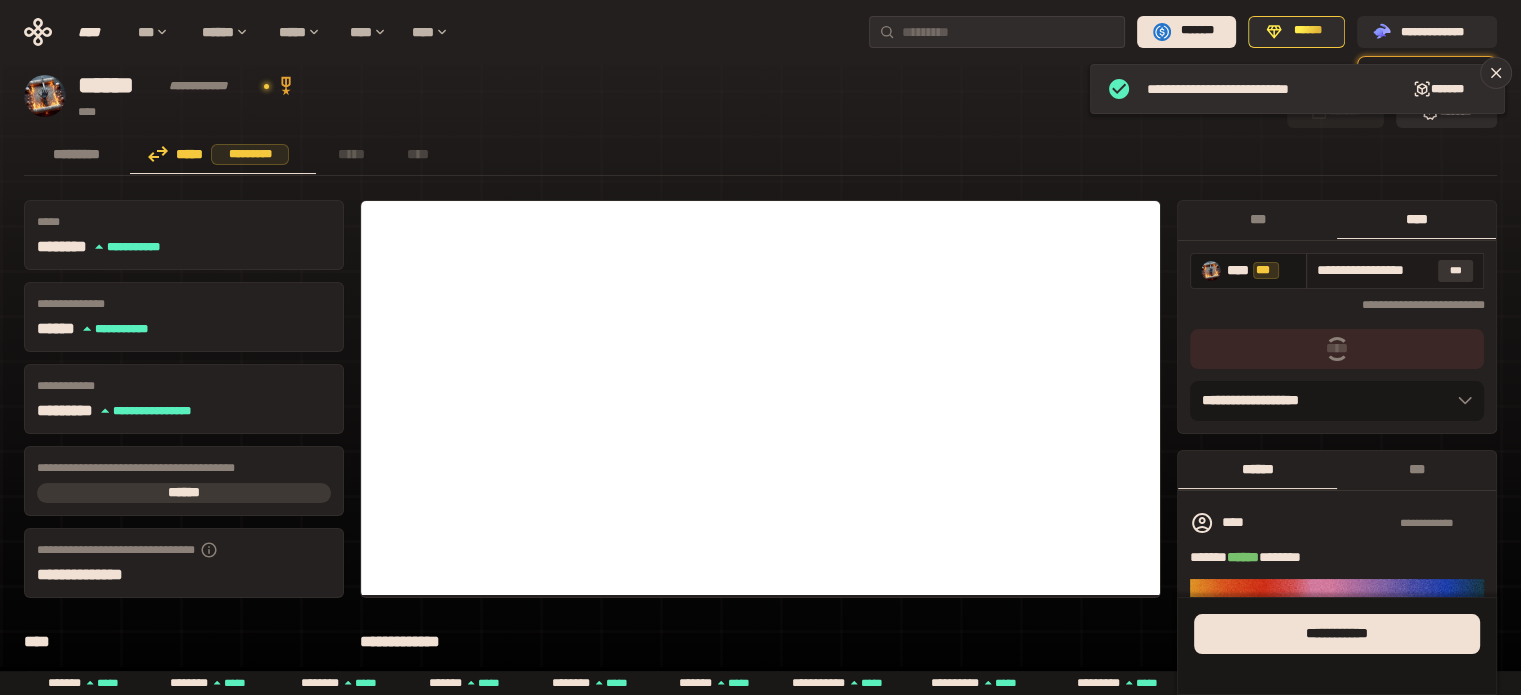 click on "***" at bounding box center (1456, 271) 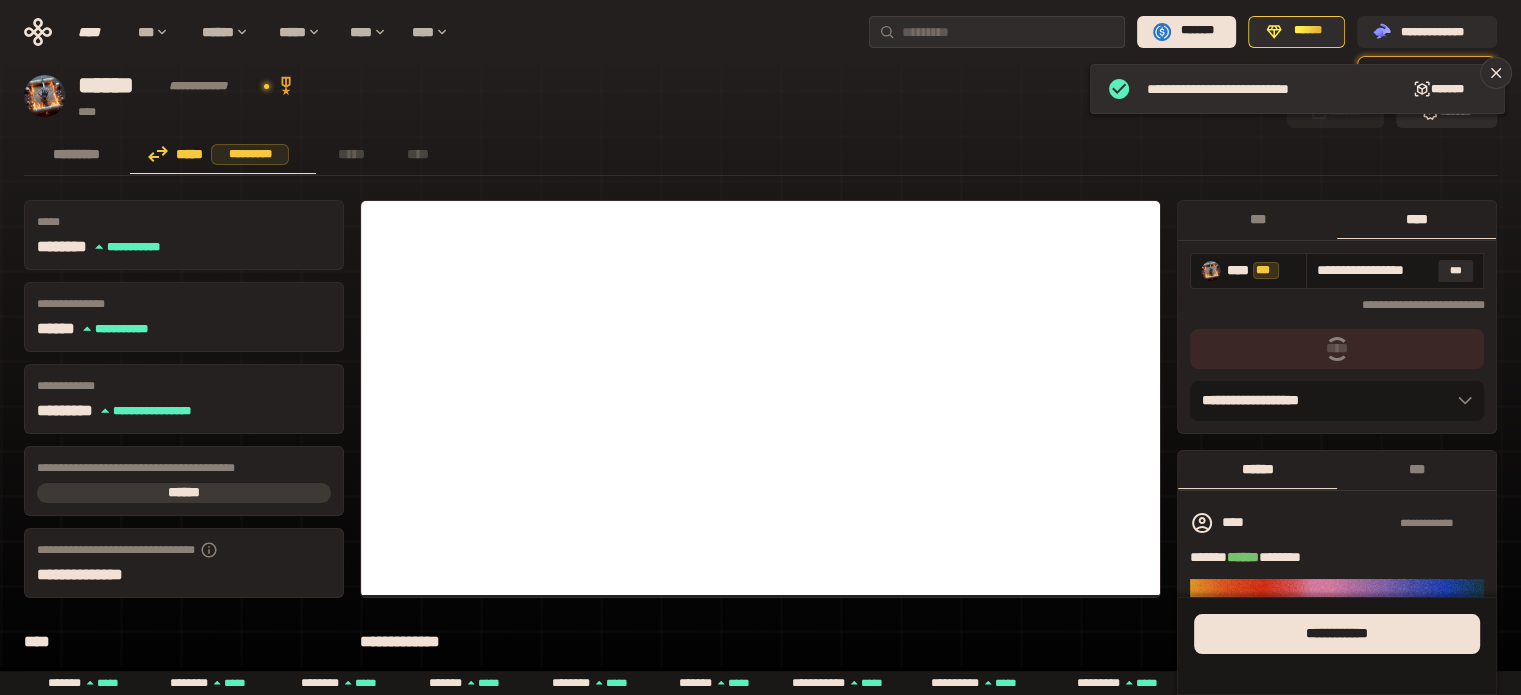 scroll, scrollTop: 0, scrollLeft: 28, axis: horizontal 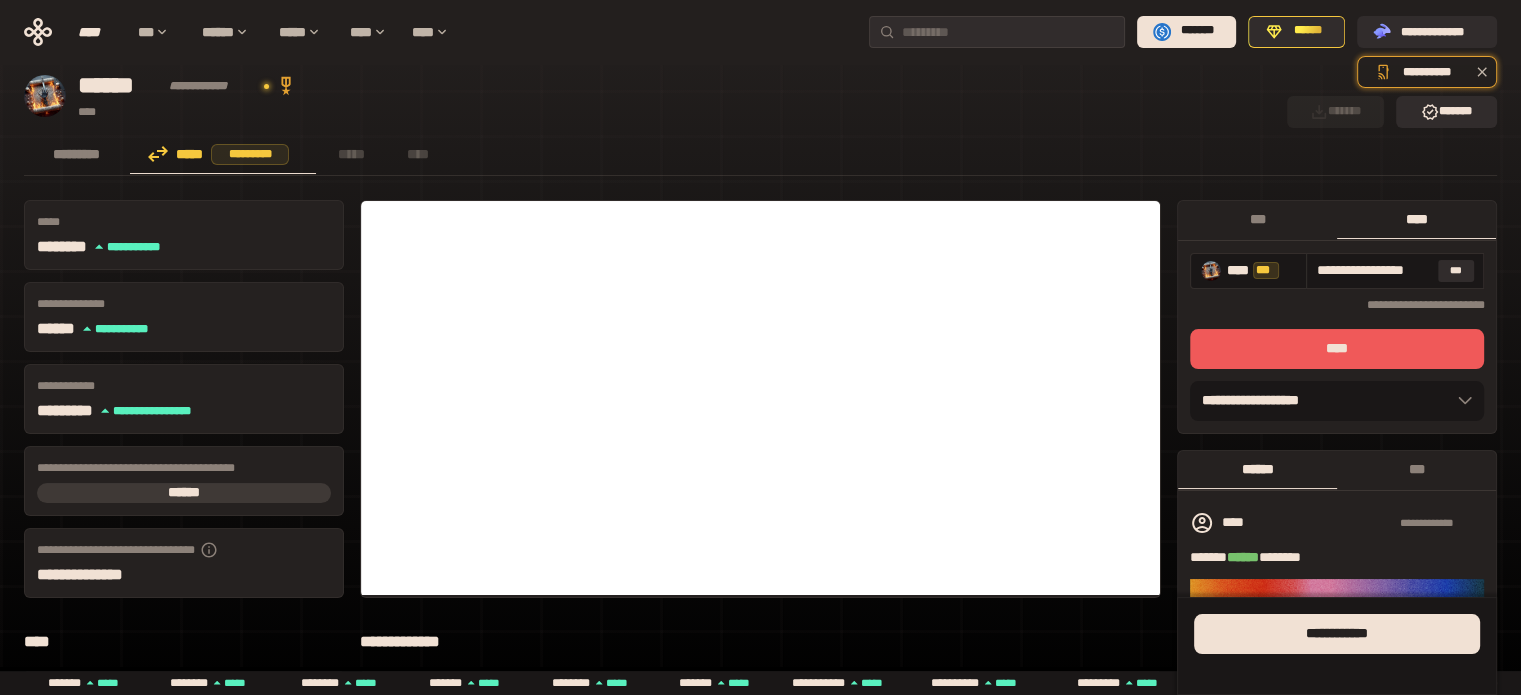 click on "****" at bounding box center (1337, 349) 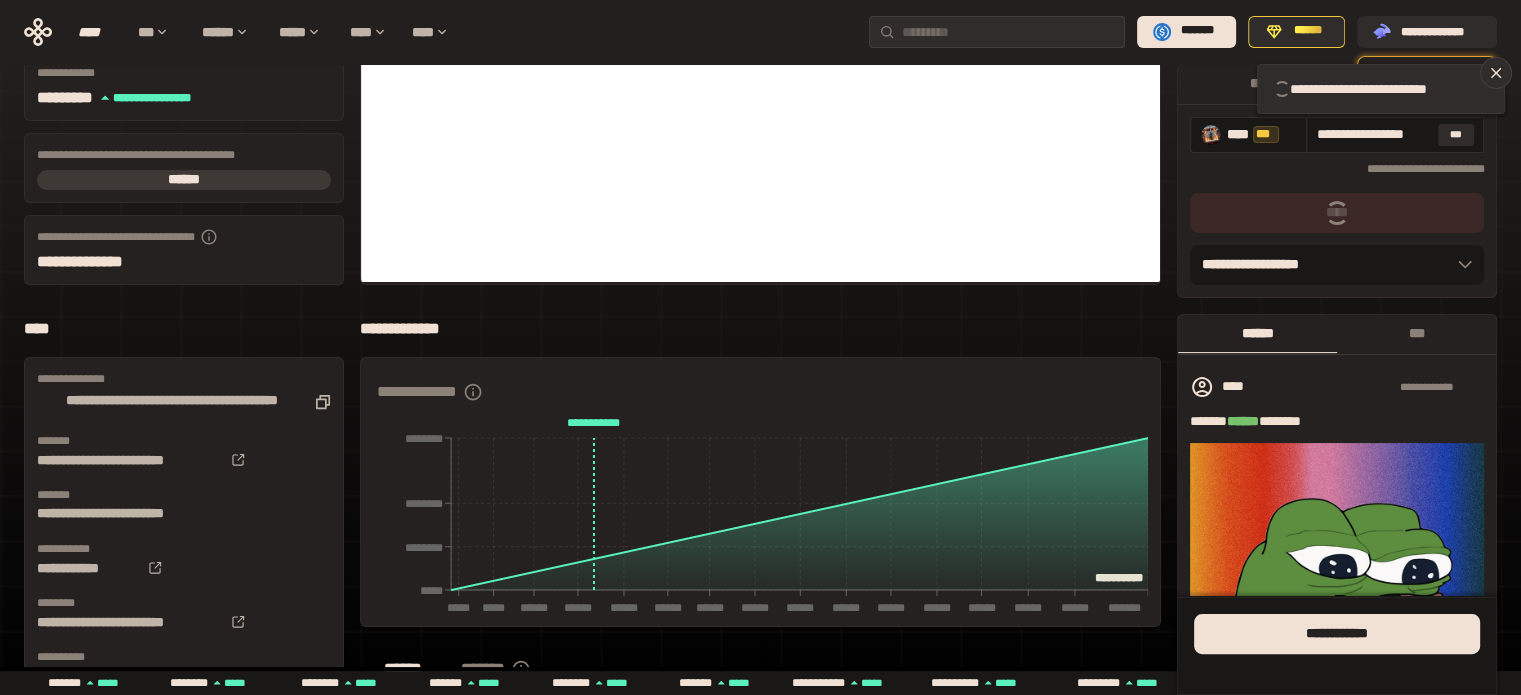 scroll, scrollTop: 500, scrollLeft: 0, axis: vertical 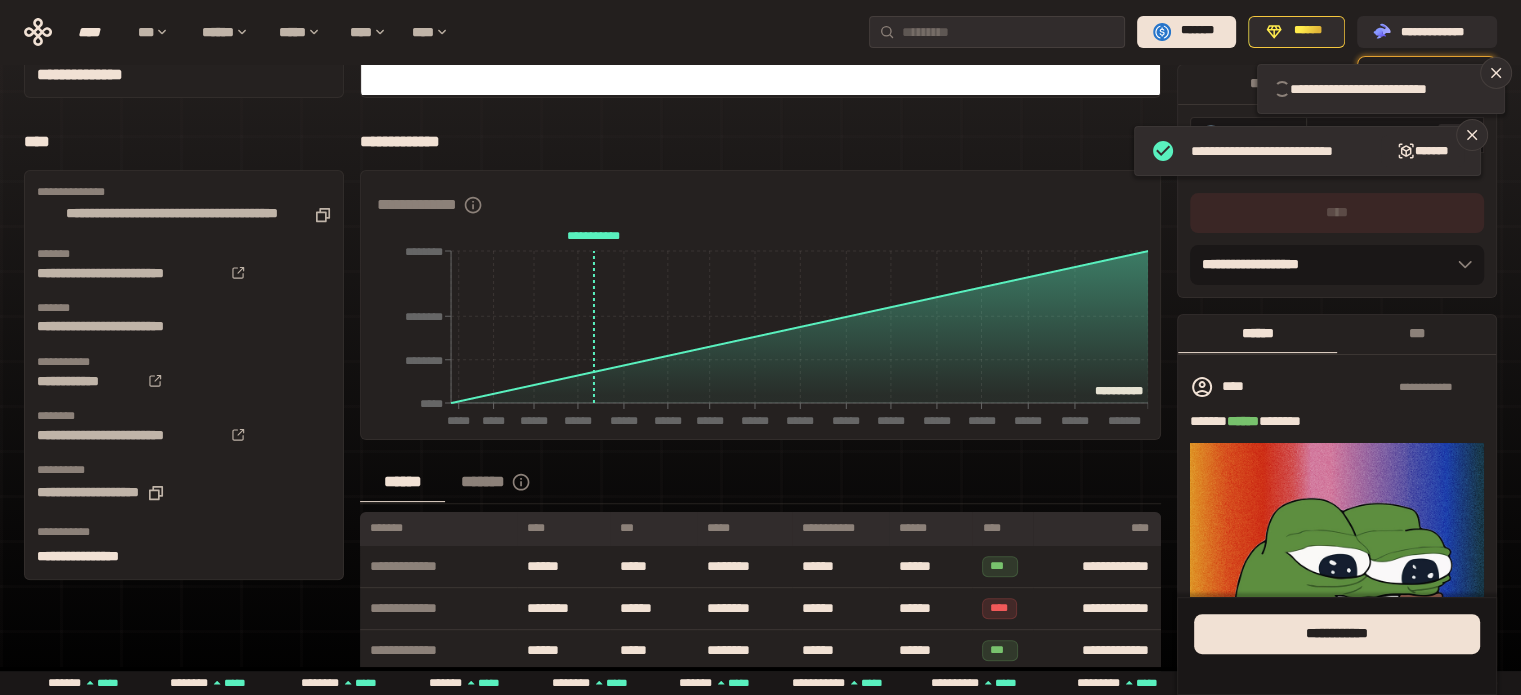 type 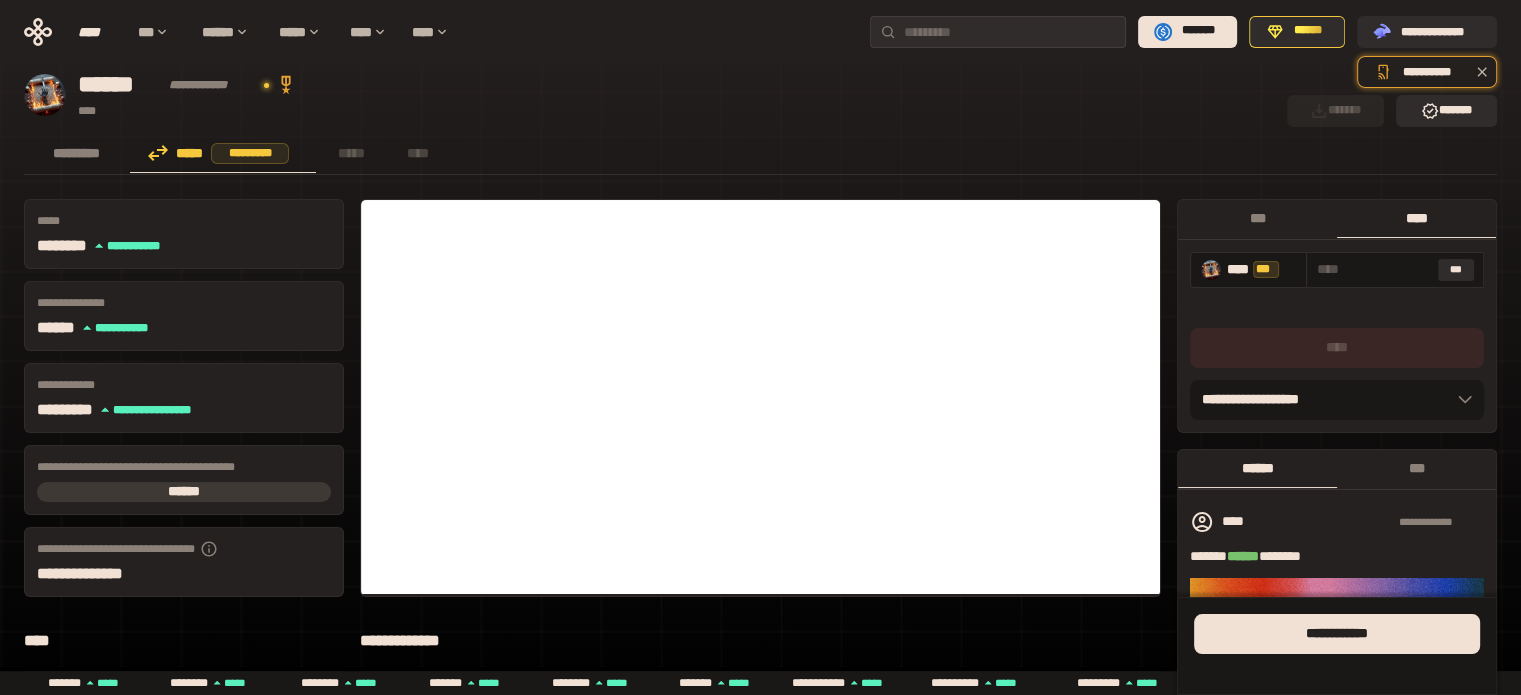 scroll, scrollTop: 0, scrollLeft: 0, axis: both 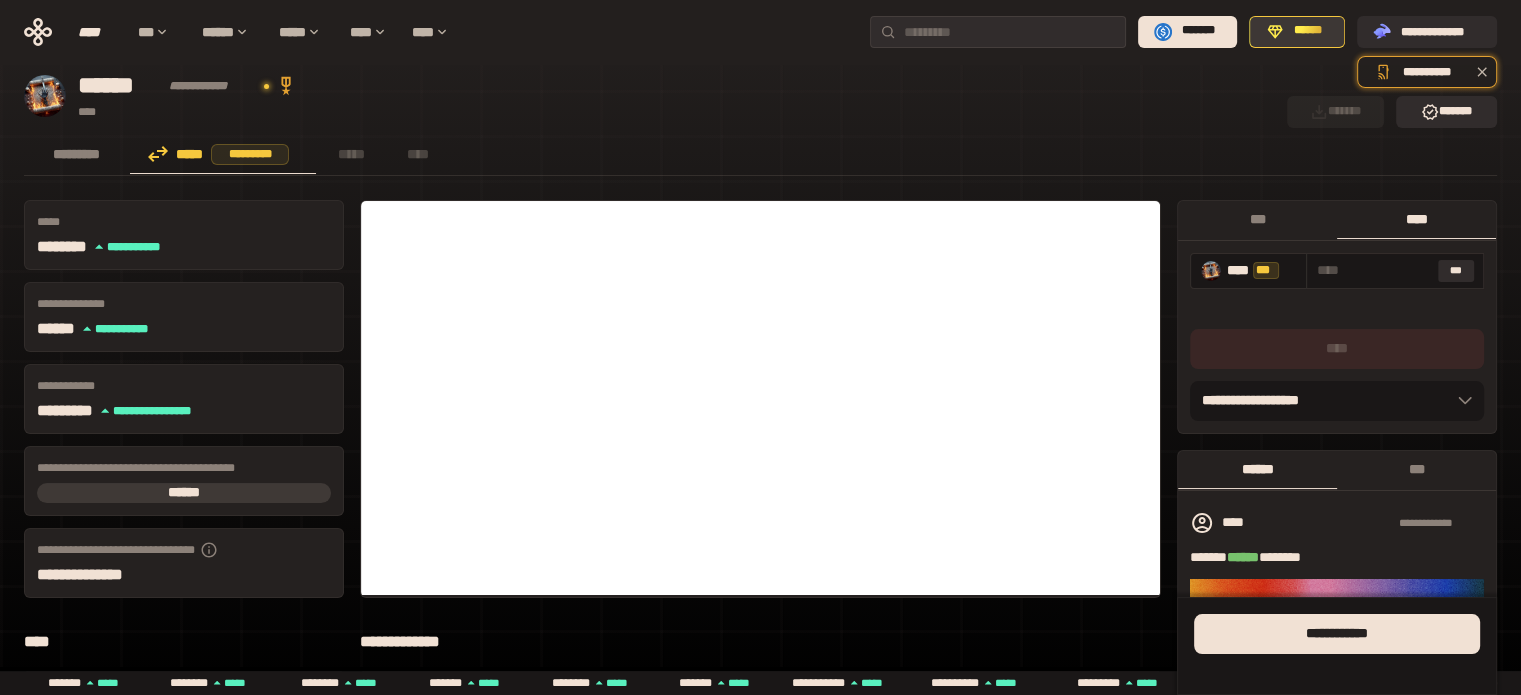 click on "******" at bounding box center [1308, 31] 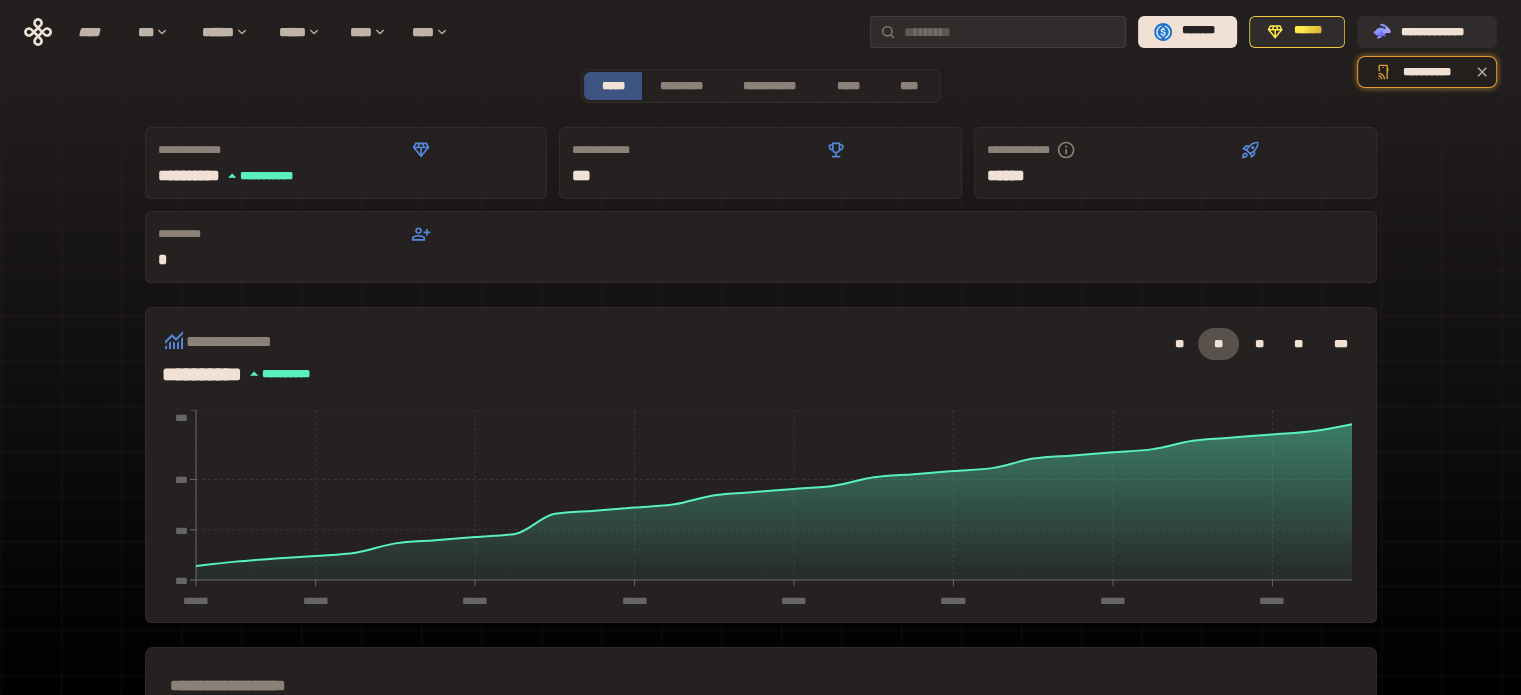 scroll, scrollTop: 89, scrollLeft: 0, axis: vertical 